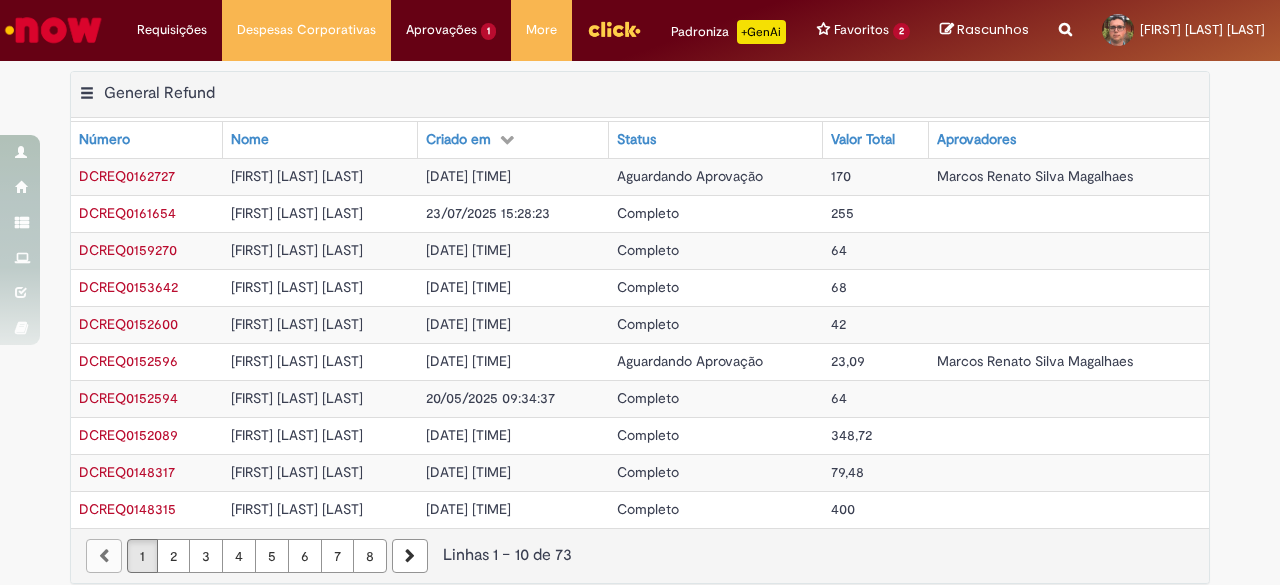 scroll, scrollTop: 0, scrollLeft: 0, axis: both 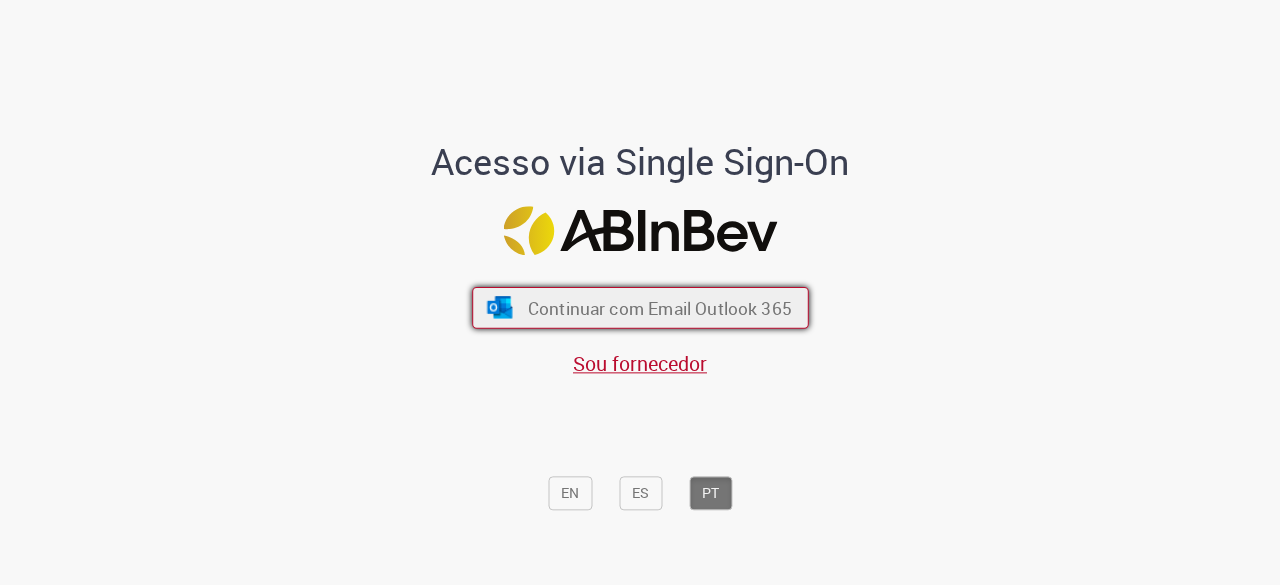 click on "Continuar com Email Outlook 365" at bounding box center [659, 308] 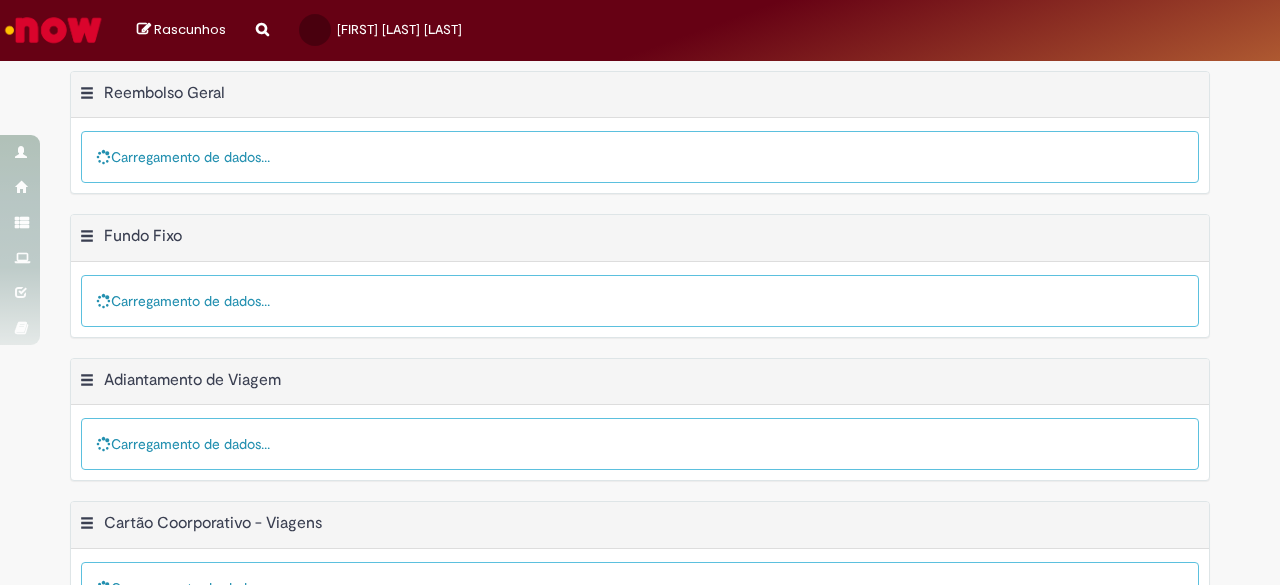 scroll, scrollTop: 0, scrollLeft: 0, axis: both 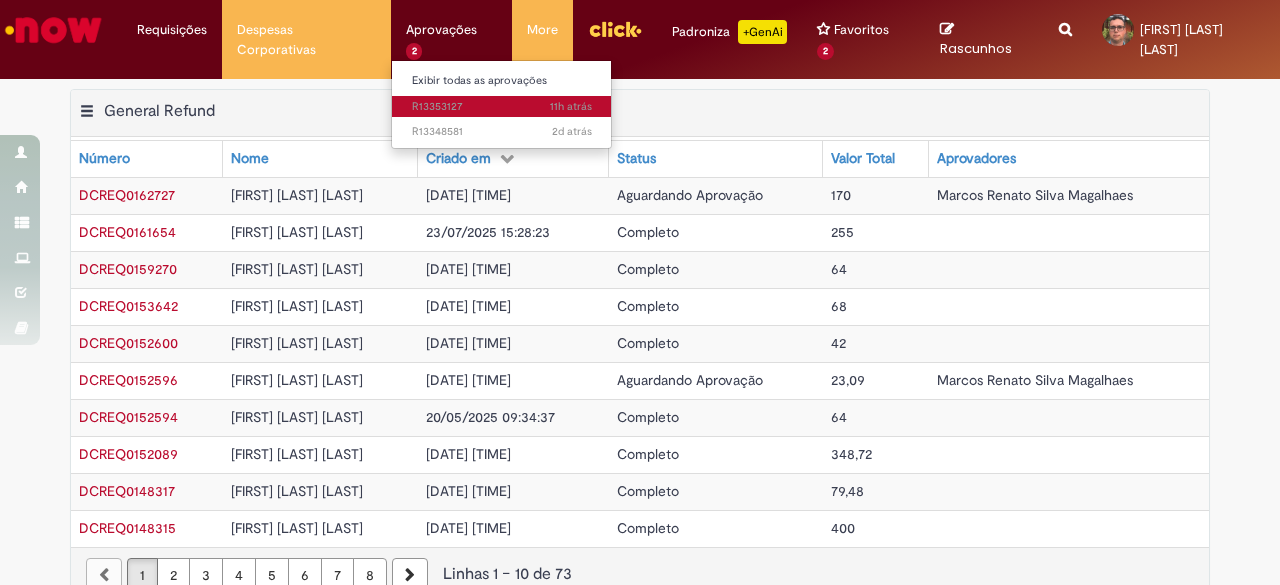 click on "11h atrás 11 horas atrás  R13353127" at bounding box center (502, 107) 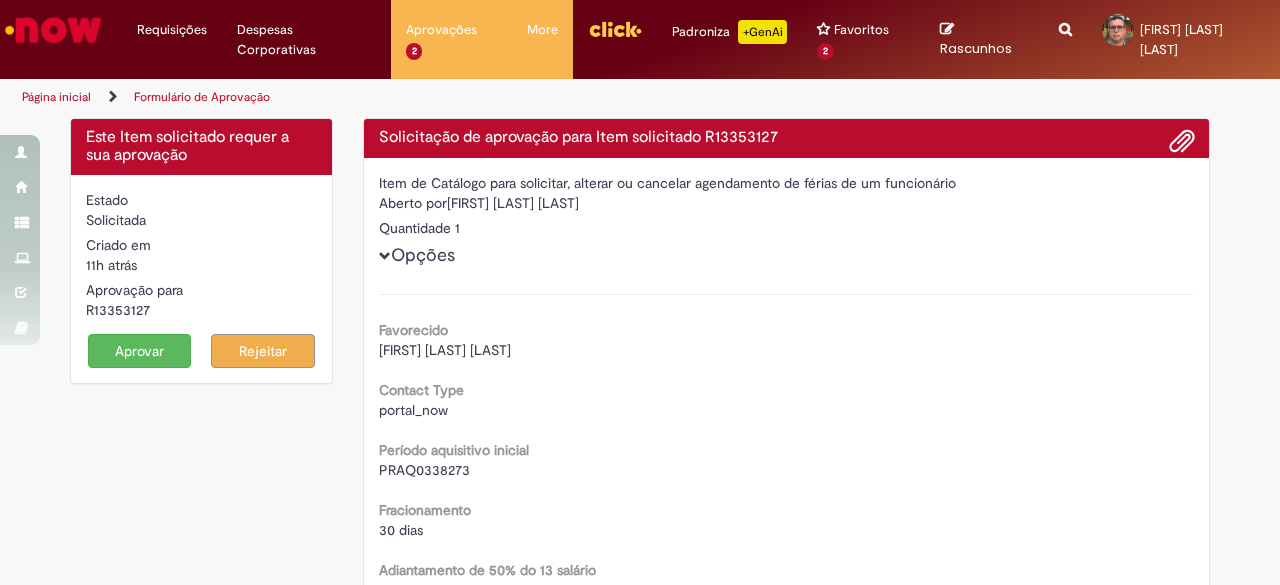 click on "Rejeitar" at bounding box center [263, 351] 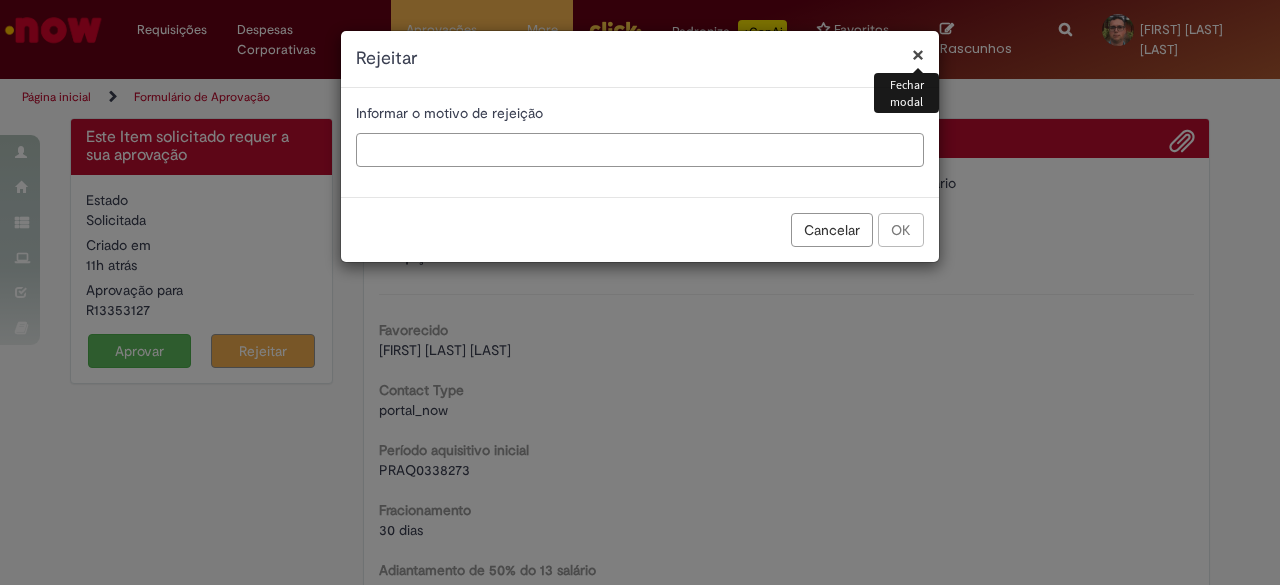 click at bounding box center (640, 150) 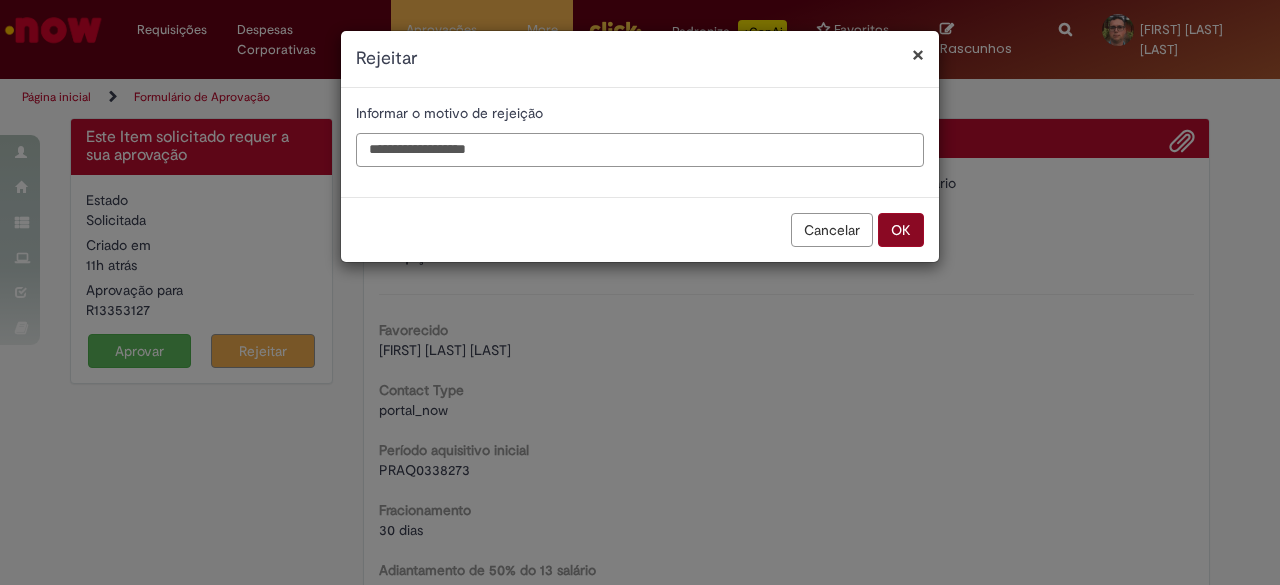 type on "**********" 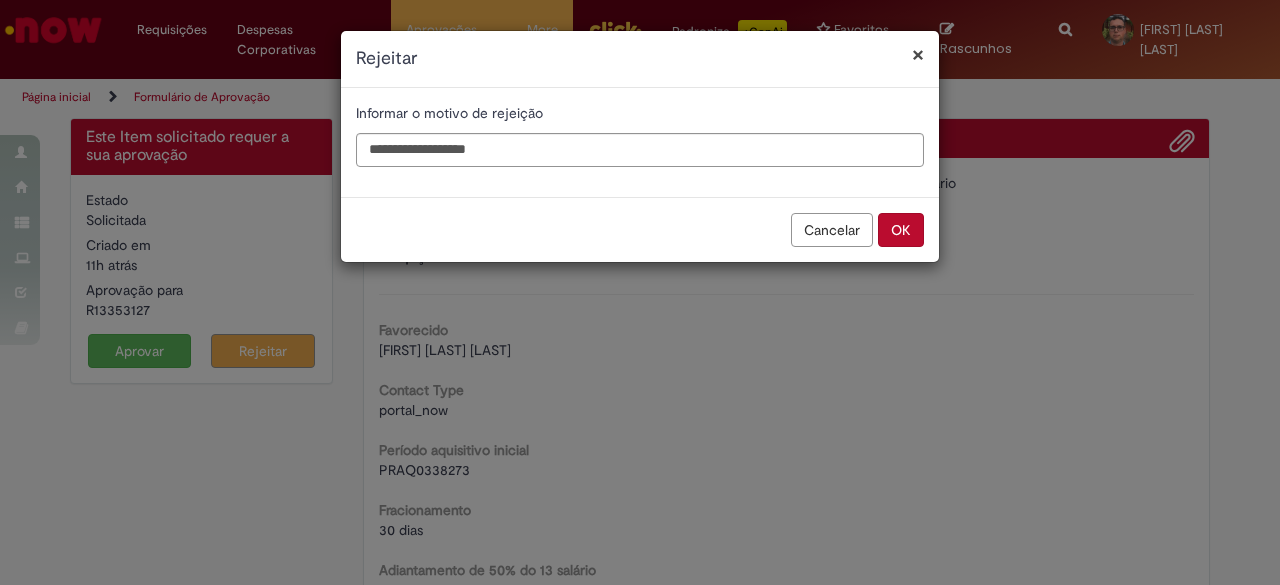 click on "OK" at bounding box center [901, 230] 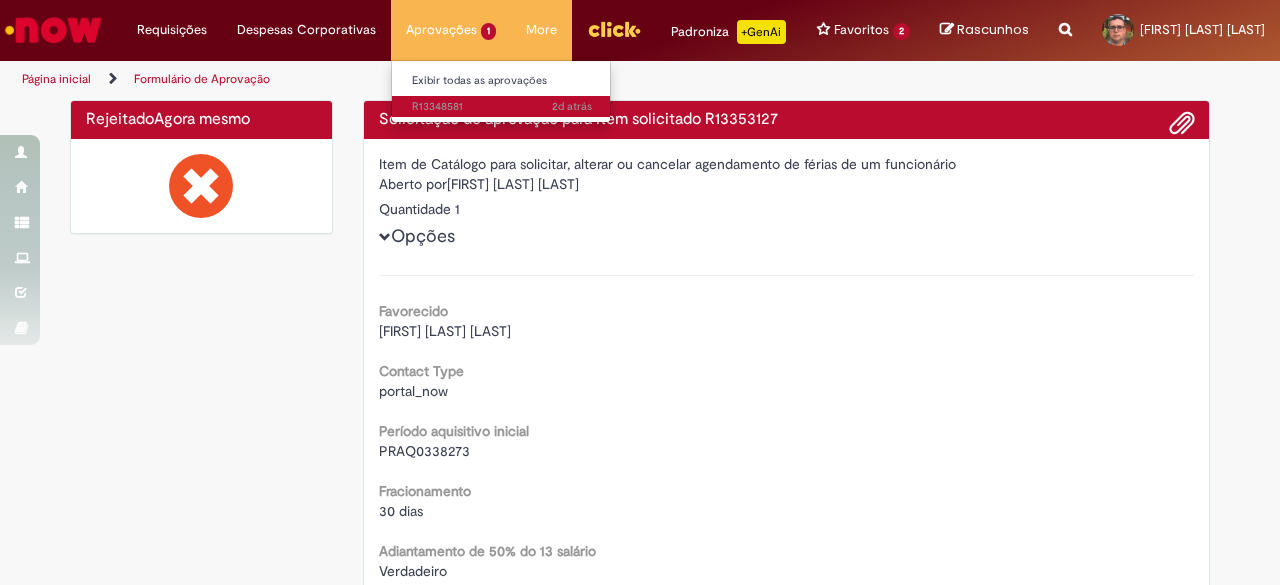 click on "2d atrás 2 dias atrás  R13348581" at bounding box center [502, 107] 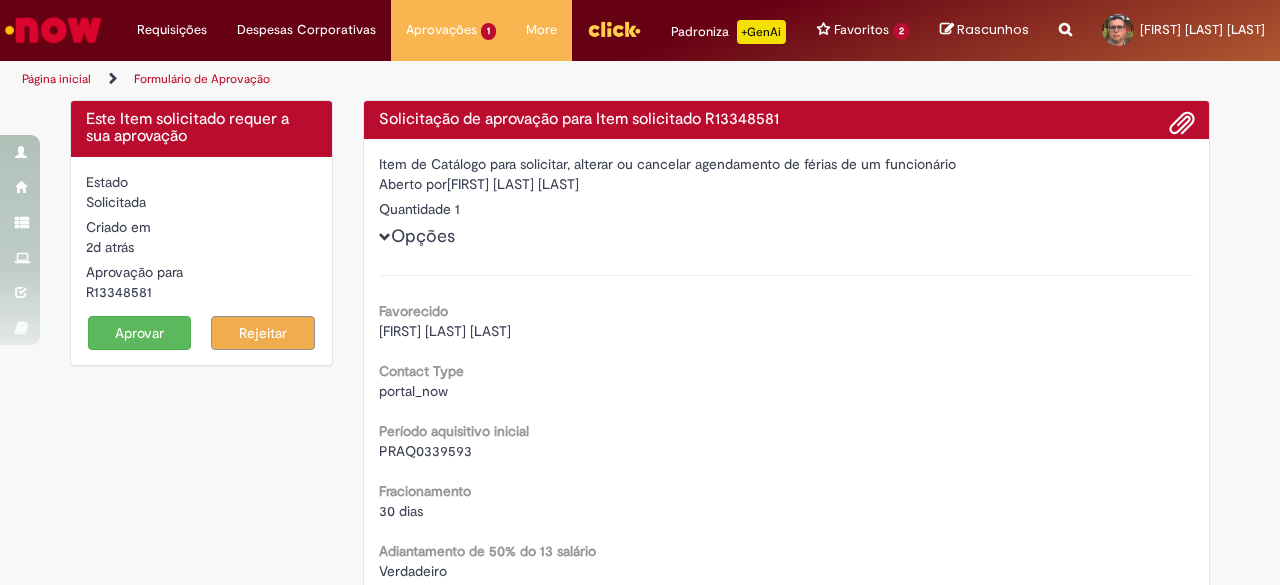 click on "Rejeitar" at bounding box center [263, 333] 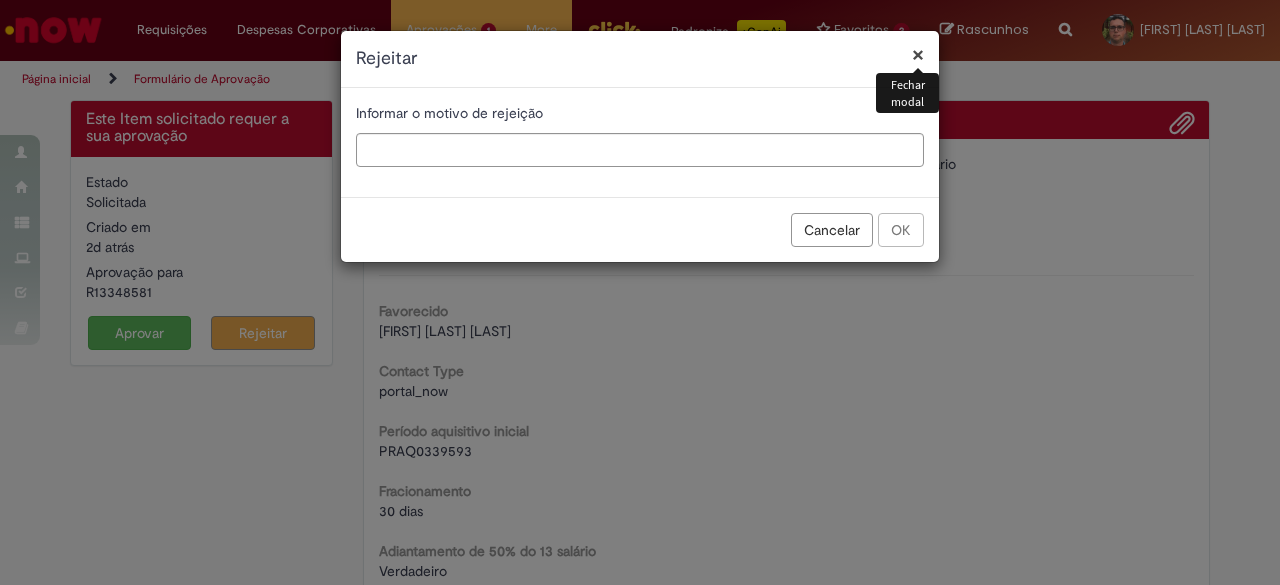 type 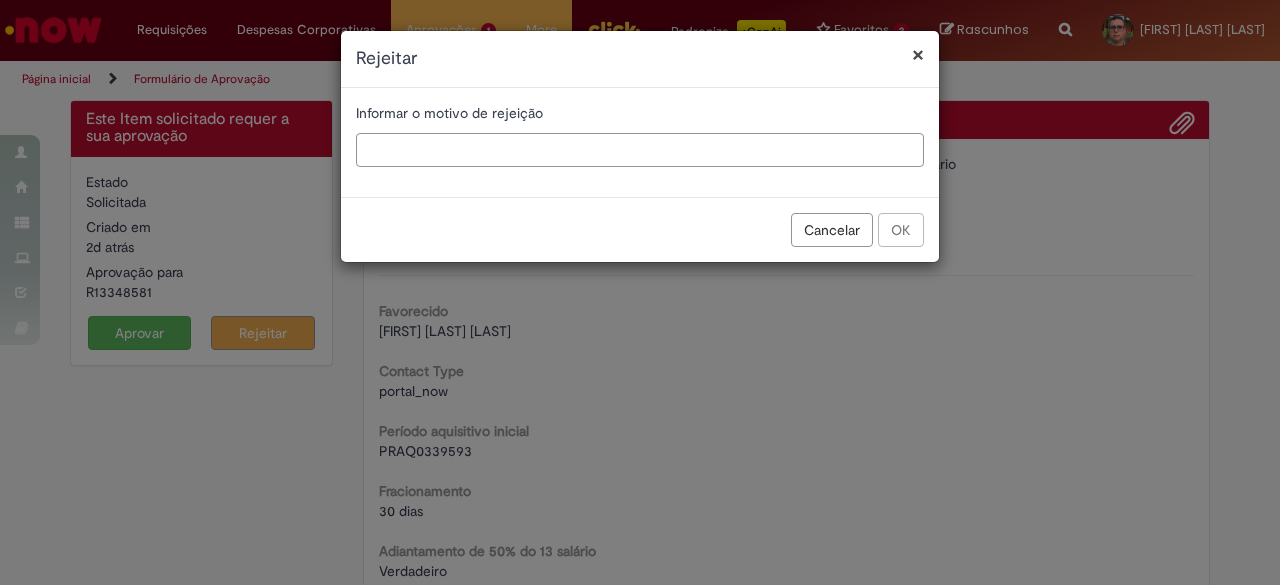 click at bounding box center [640, 150] 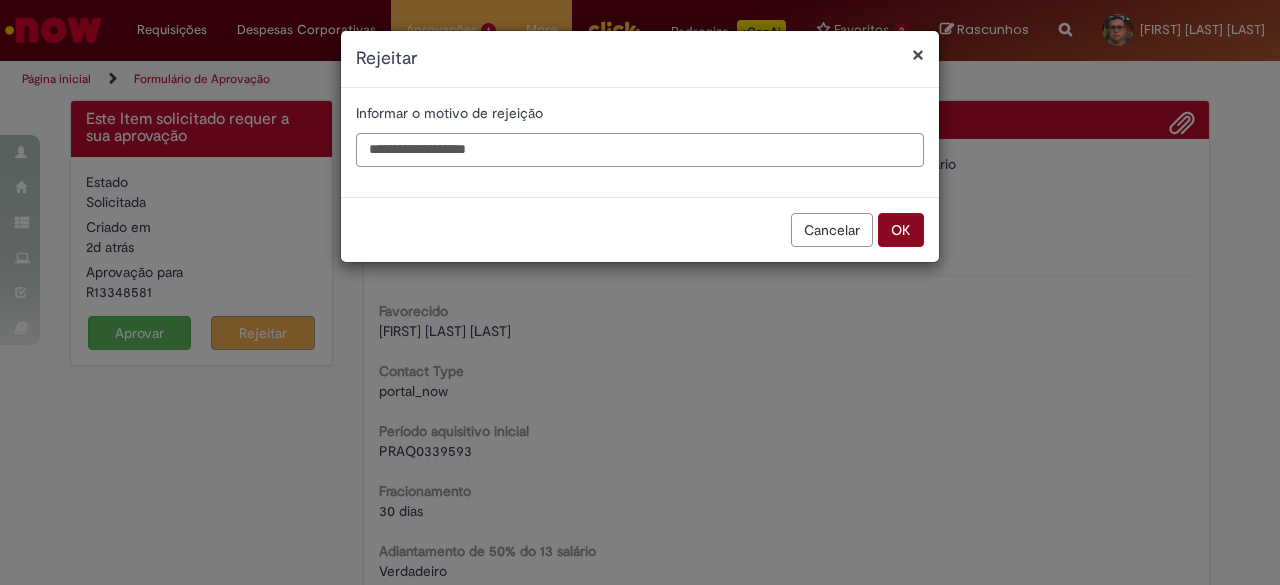 type on "**********" 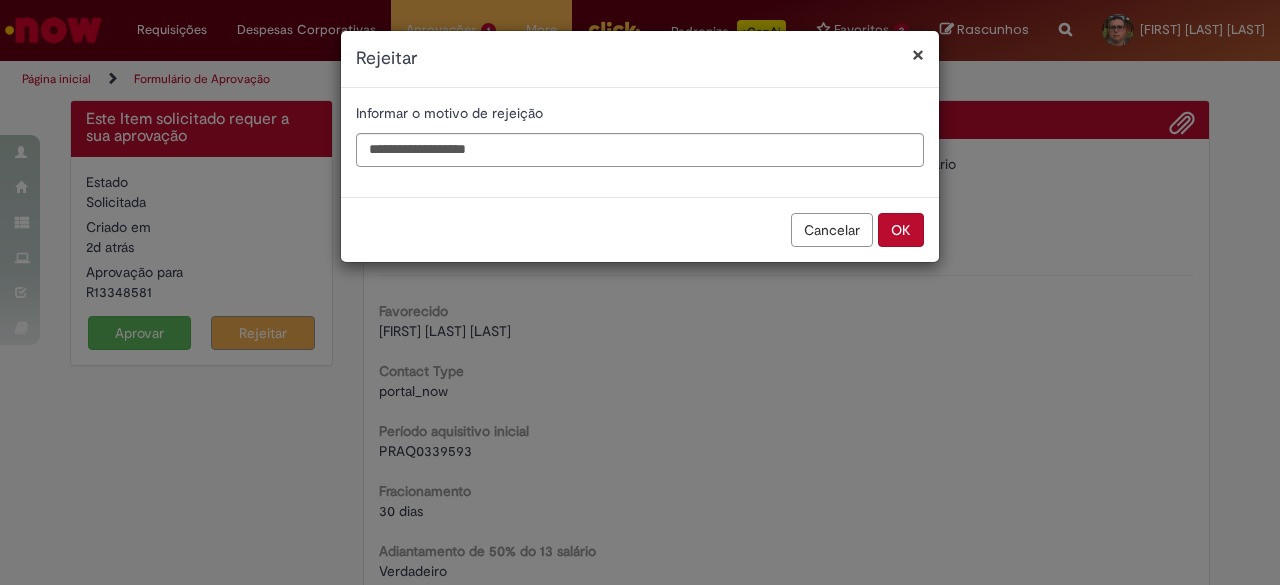 click on "OK" at bounding box center [901, 230] 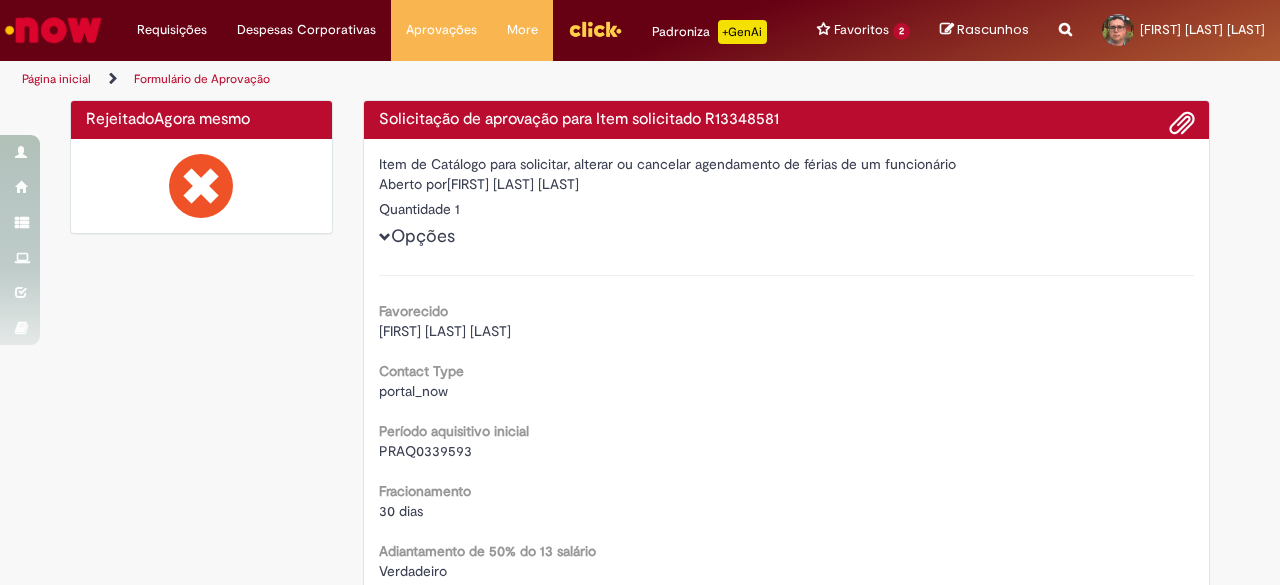 click on "Rejeitado Agora mesmo Agora mesmo
Solicitação de aprovação para Item solicitado R13348581
Item de Catálogo para solicitar, alterar ou cancelar agendamento de férias de um funcionário
Aberto por  [FIRST] [LAST]
Quantidade 1
Opções
Favorecido
[FIRST] [LAST]
Contact Type
portal_now
Período aquisitivo inicial
PRAQ0339593
Fracionamento
30 dias
Adiantamento de 50% do 13 salário
Verdadeiro
Venda de abono pecuniário
Falso
Calendário via Norber
Verdadeiro
Tipo da solicitação
Manual
Página atual:" at bounding box center (640, 757) 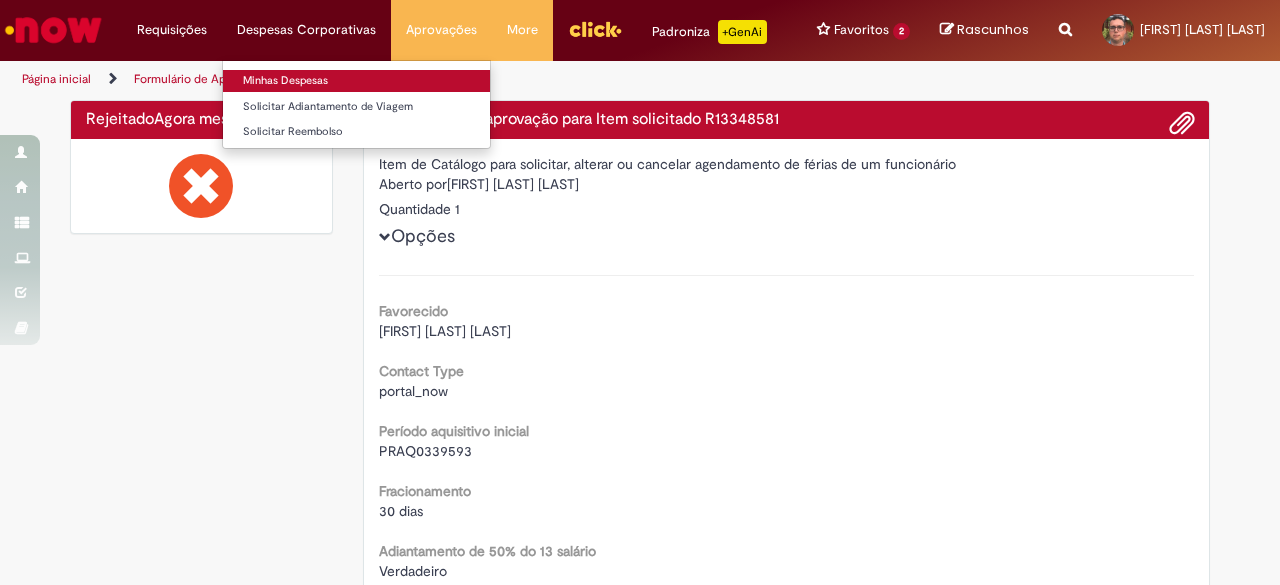 click on "Minhas Despesas" at bounding box center [356, 81] 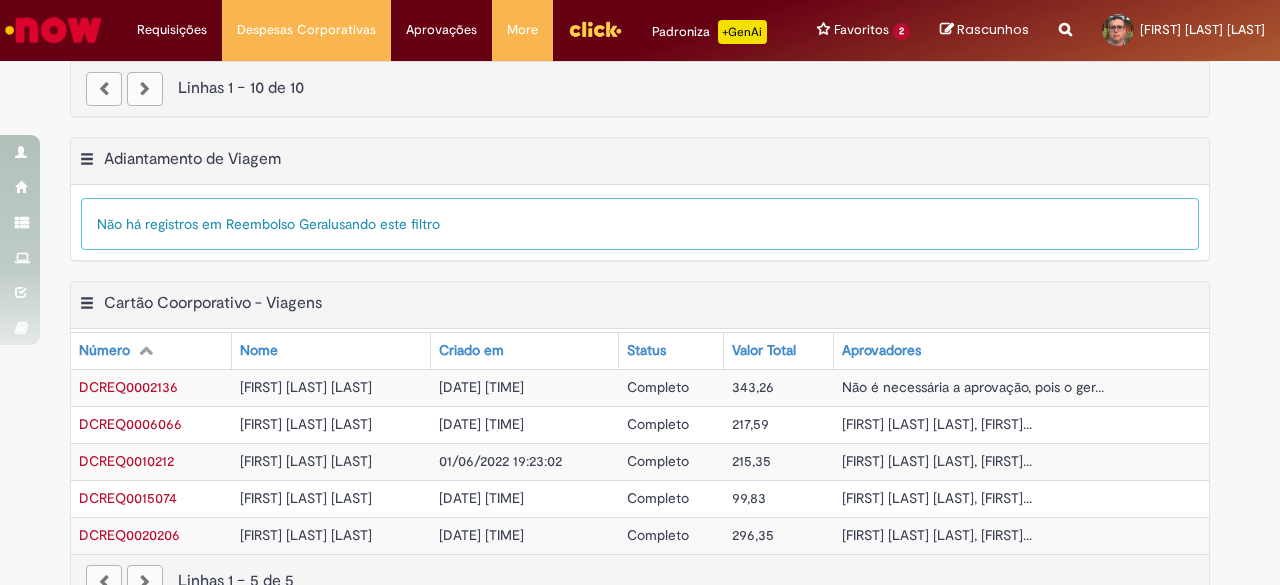 scroll, scrollTop: 1043, scrollLeft: 0, axis: vertical 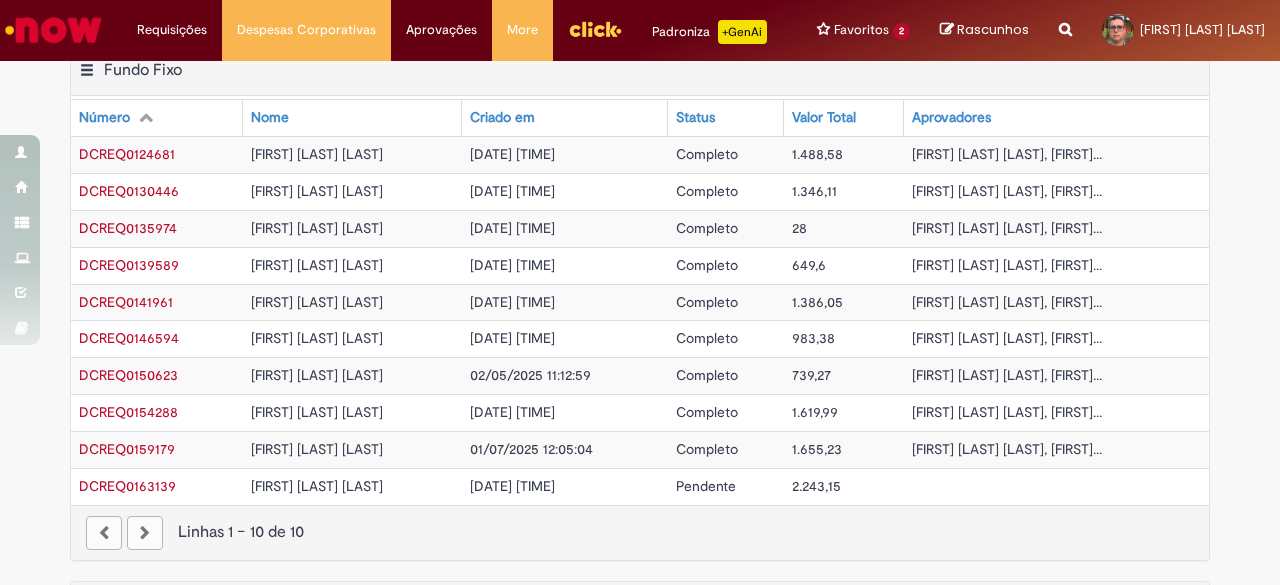 click on "DCREQ0163139" at bounding box center (127, 486) 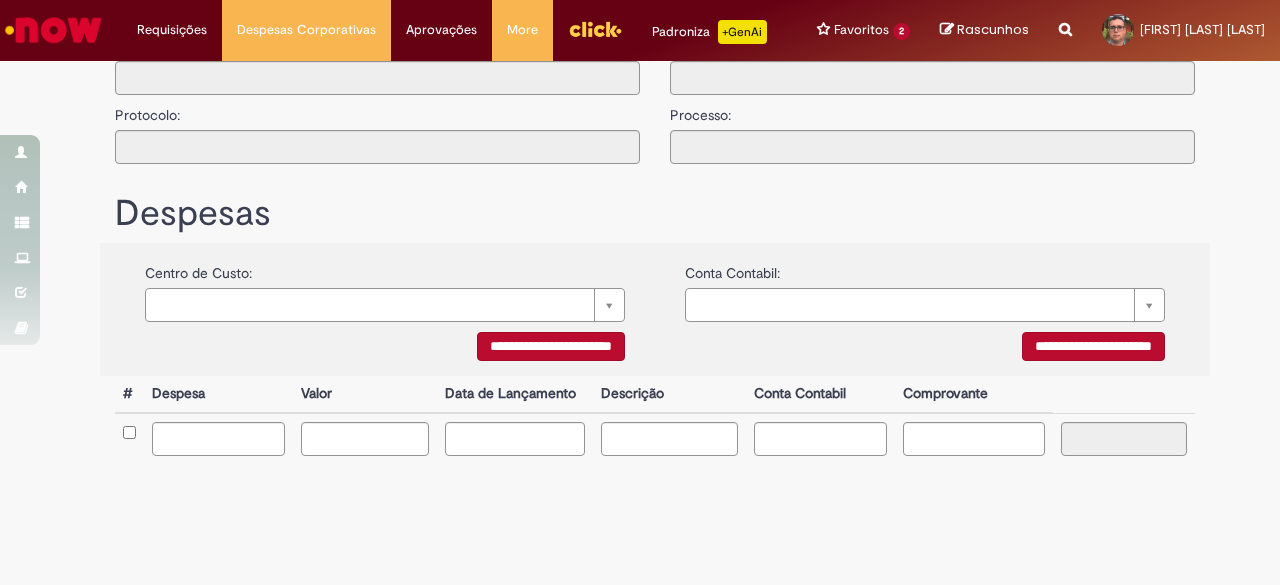 type on "**********" 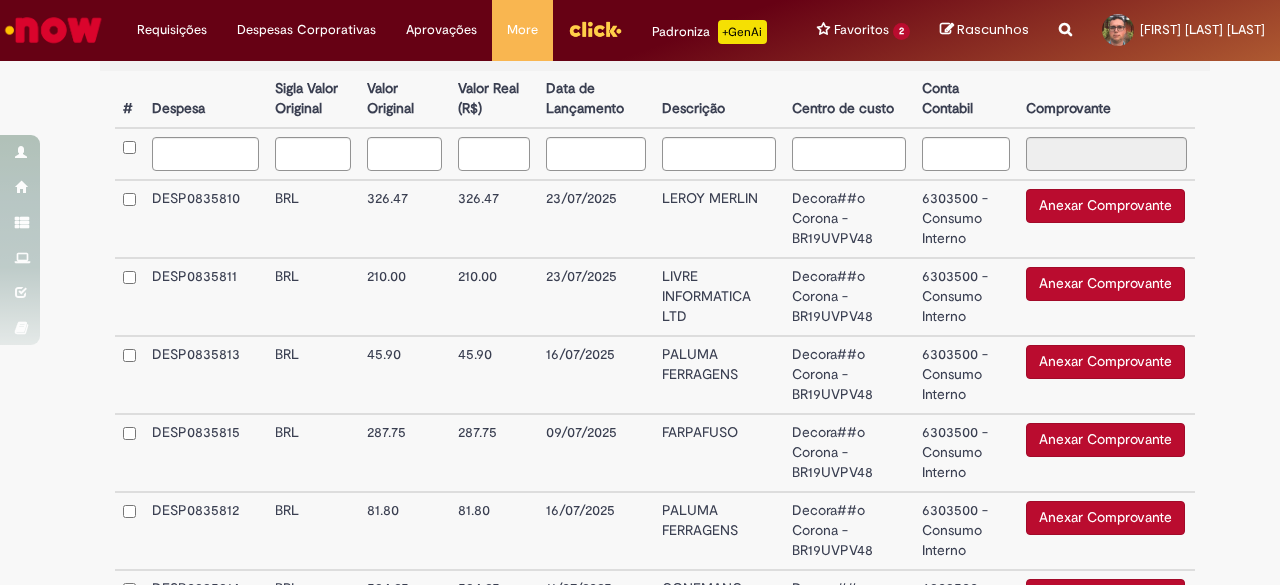 scroll, scrollTop: 0, scrollLeft: 0, axis: both 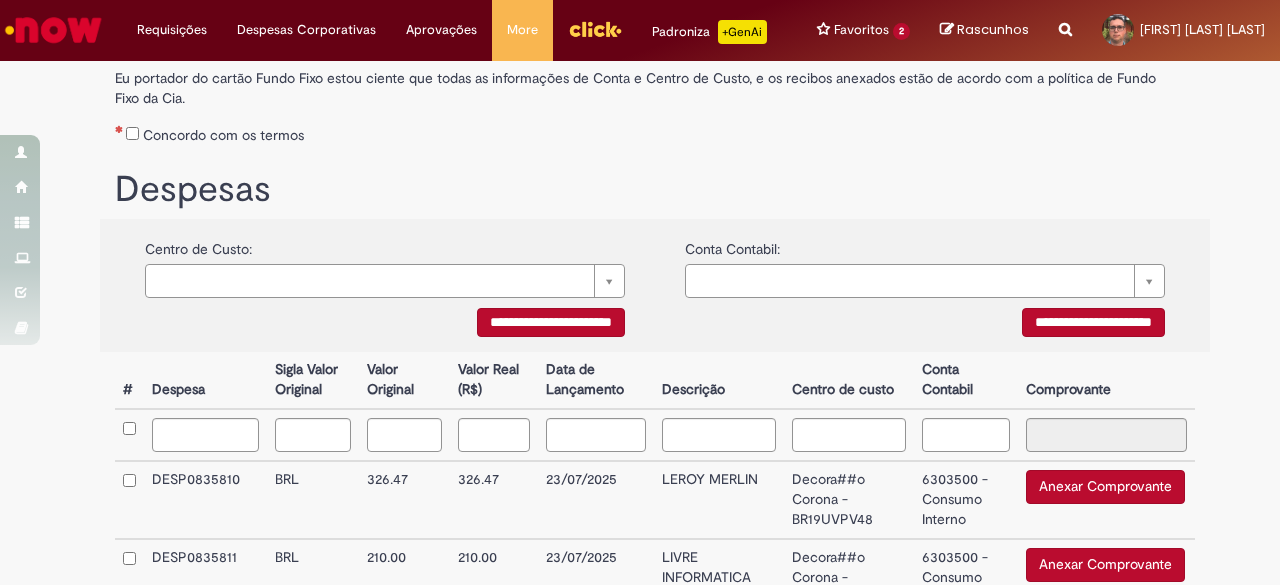 click on "**********" at bounding box center [551, 322] 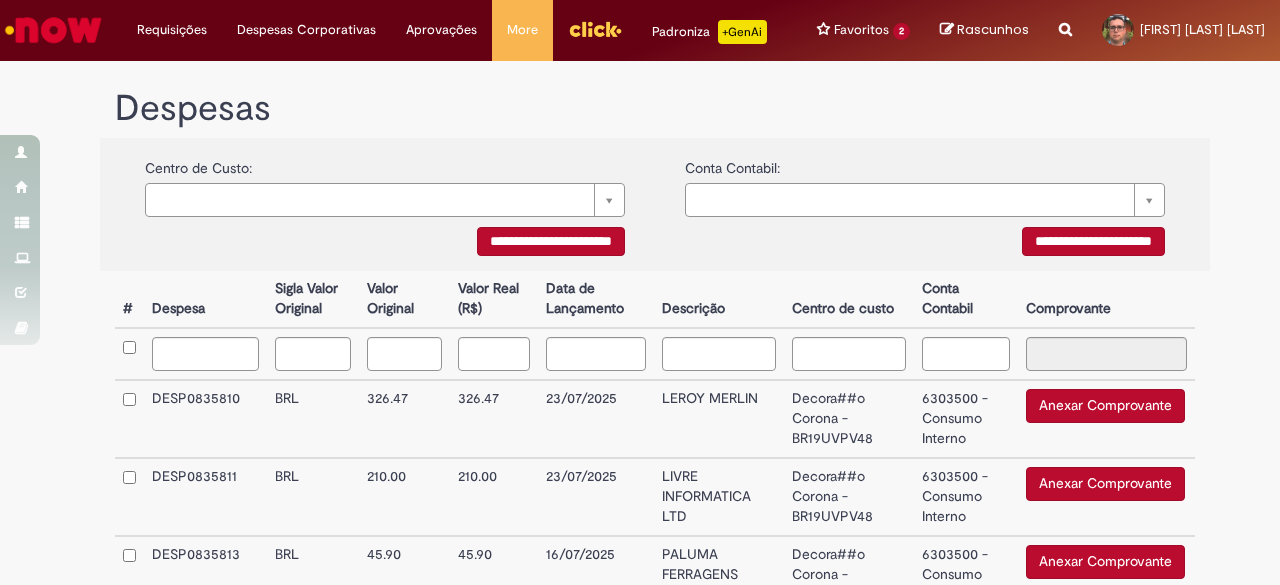 scroll, scrollTop: 350, scrollLeft: 0, axis: vertical 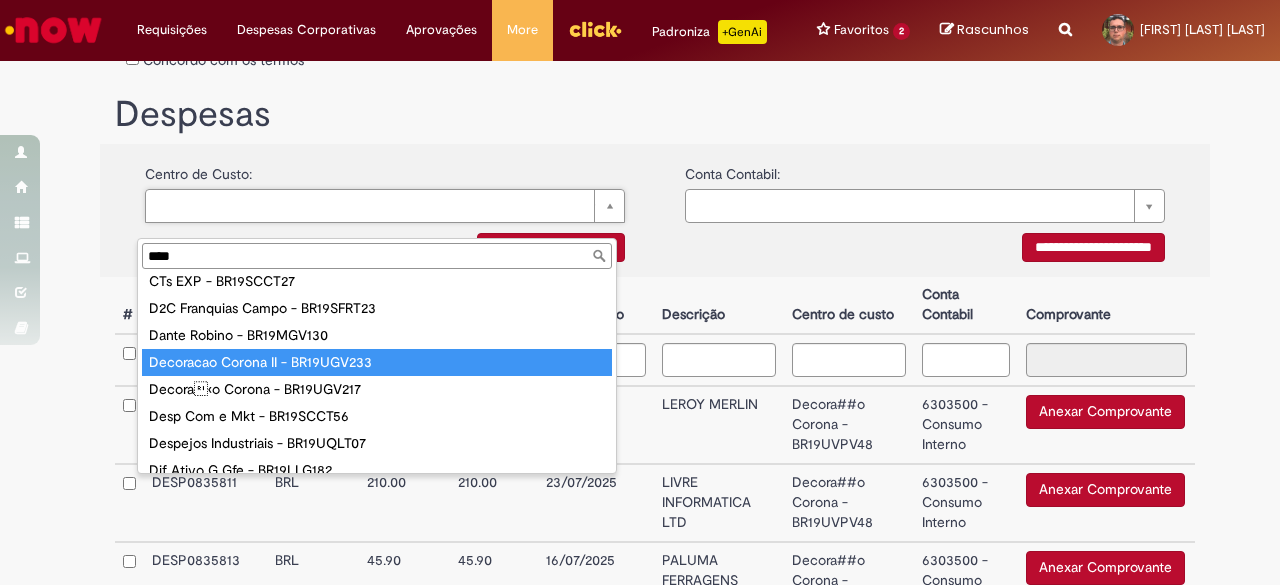 type on "****" 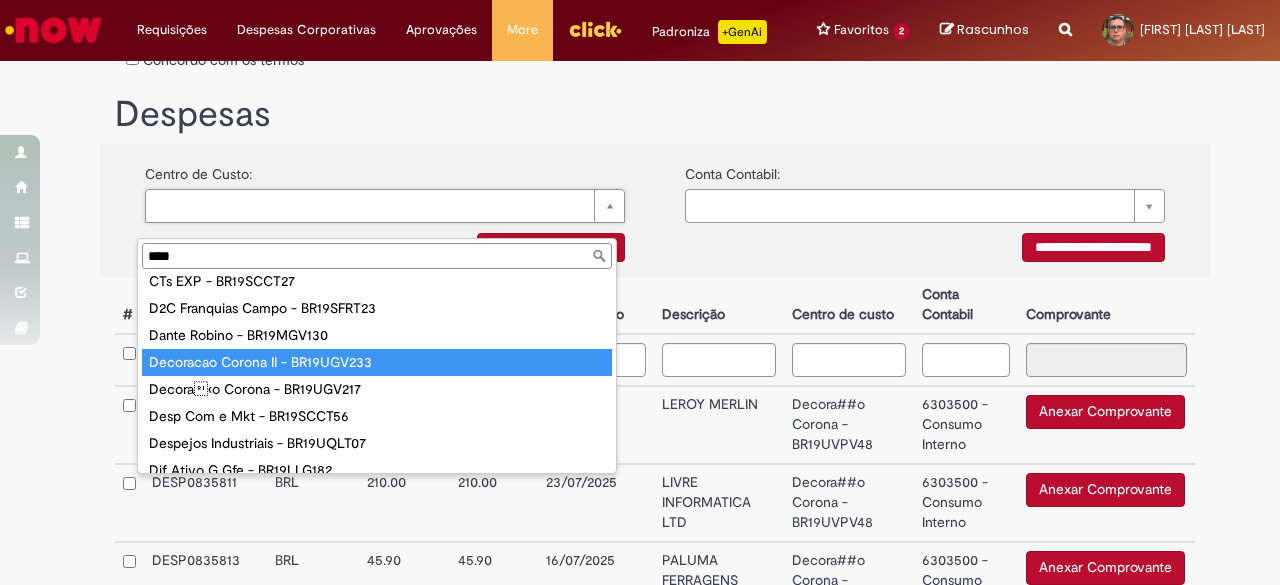 type on "**********" 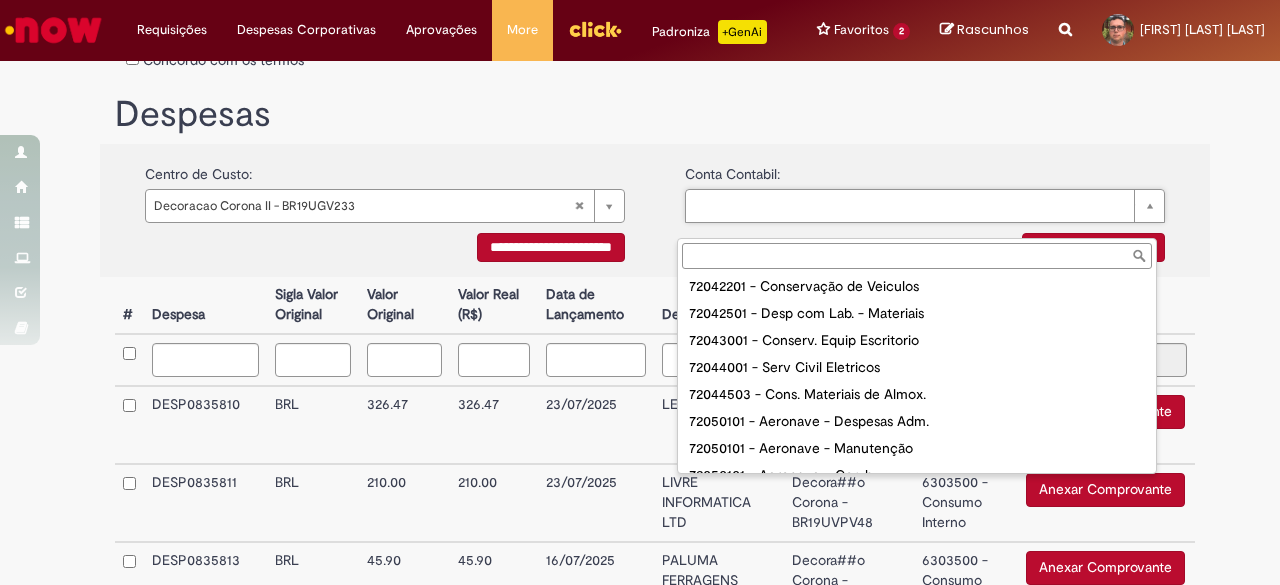 scroll, scrollTop: 1332, scrollLeft: 0, axis: vertical 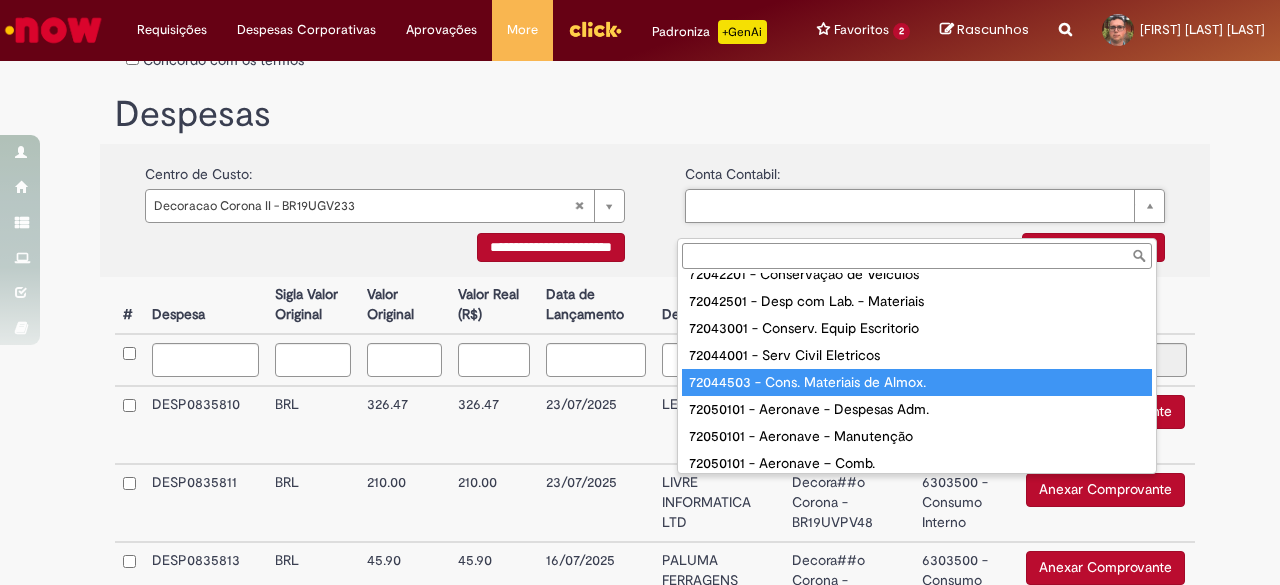 type on "**********" 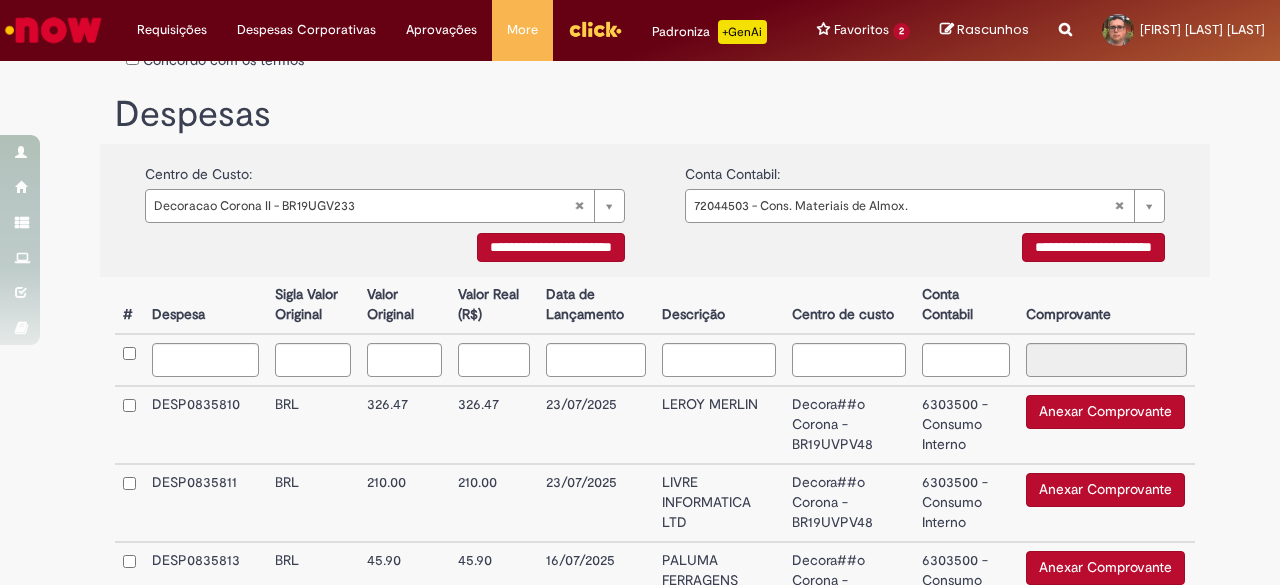 click on "**********" at bounding box center [1093, 247] 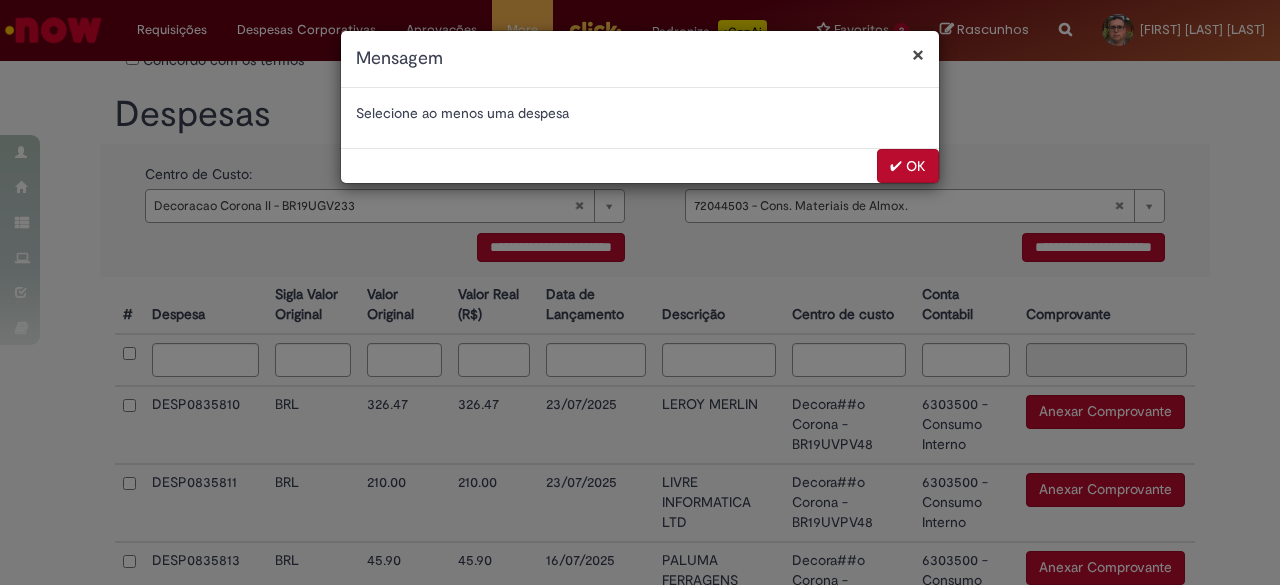 click on "✔ OK" at bounding box center (908, 166) 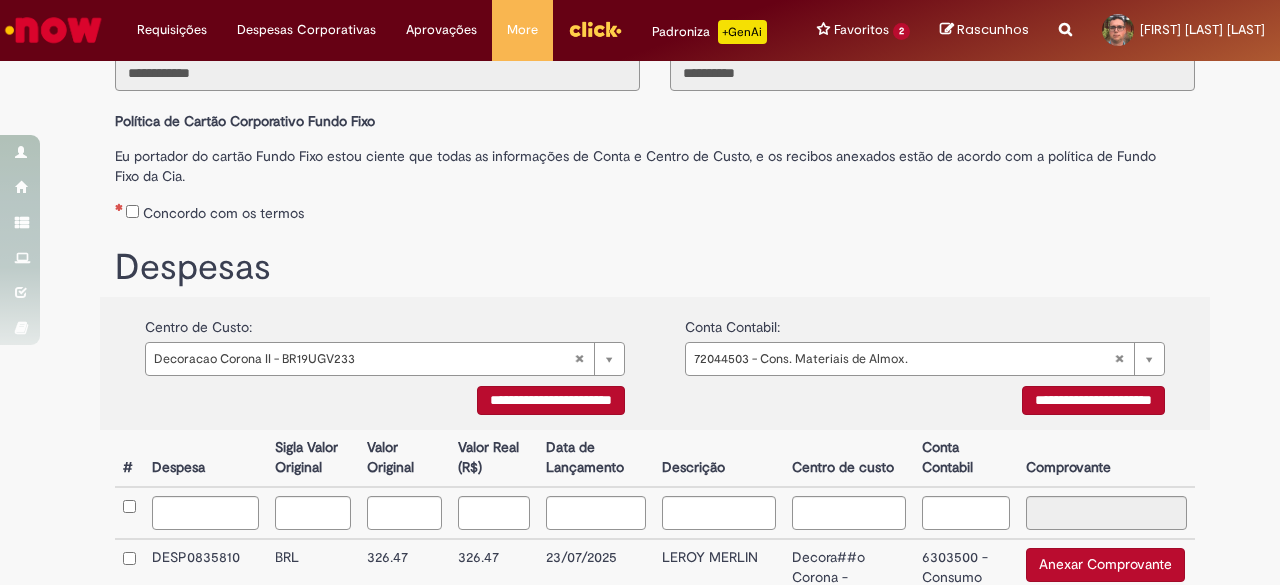 scroll, scrollTop: 186, scrollLeft: 0, axis: vertical 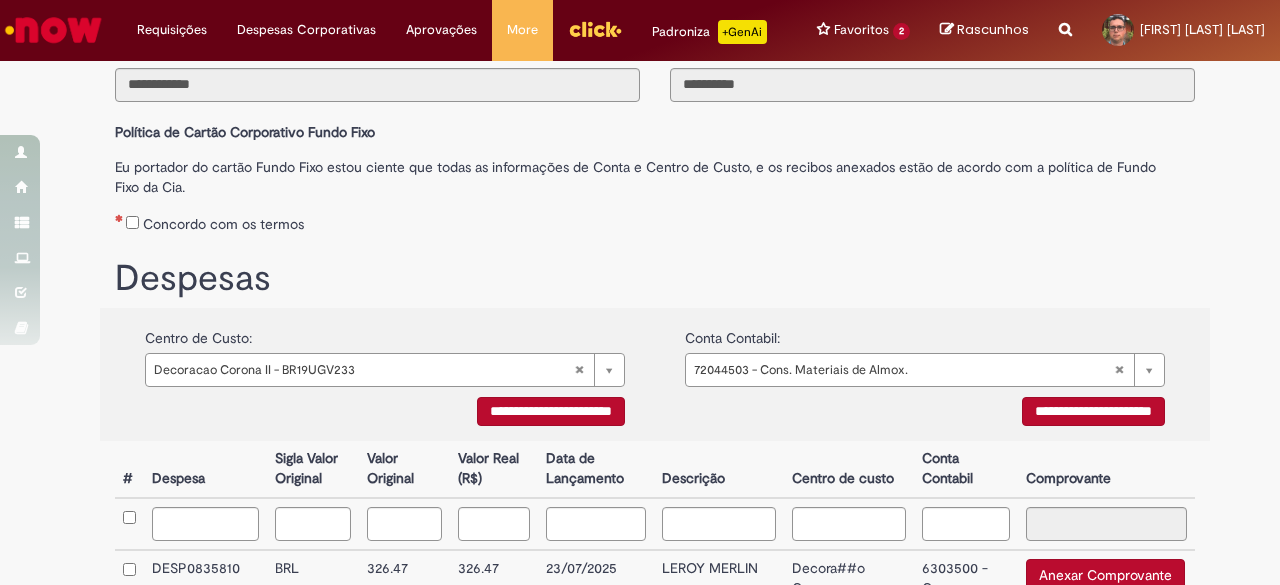 click on "**********" at bounding box center [1093, 411] 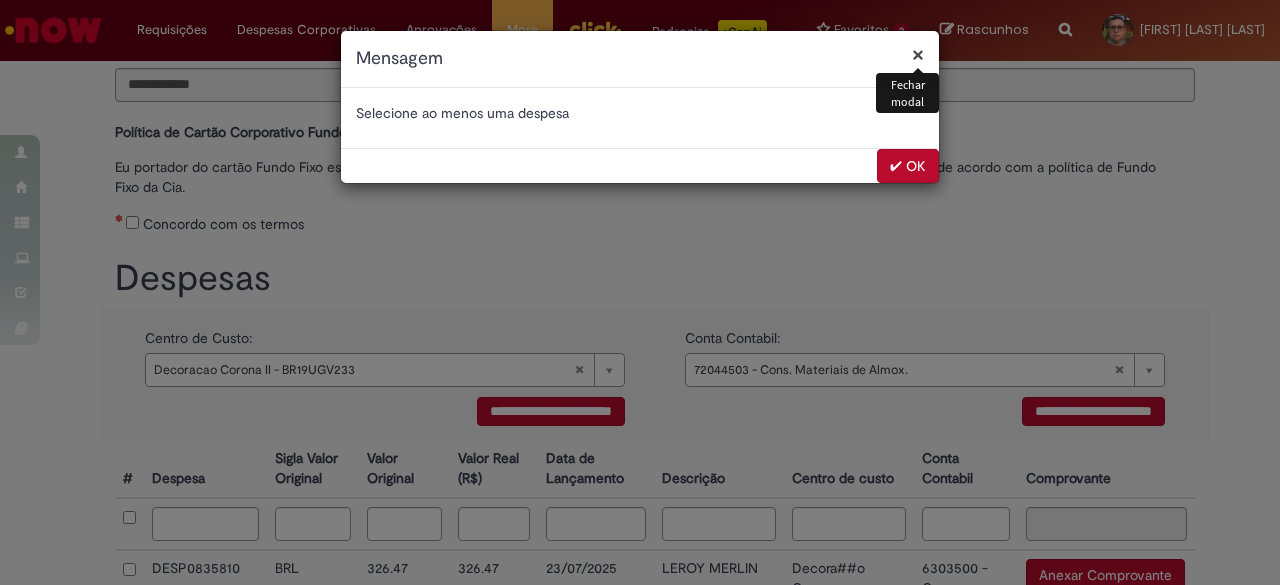 click on "✔ OK" at bounding box center (908, 166) 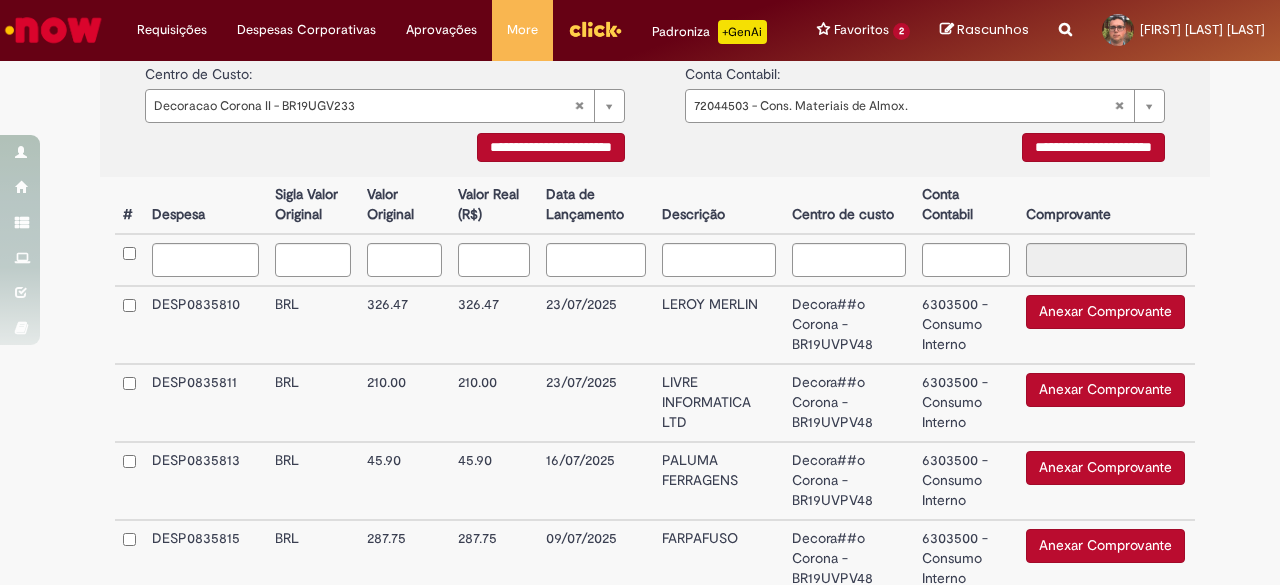 scroll, scrollTop: 458, scrollLeft: 0, axis: vertical 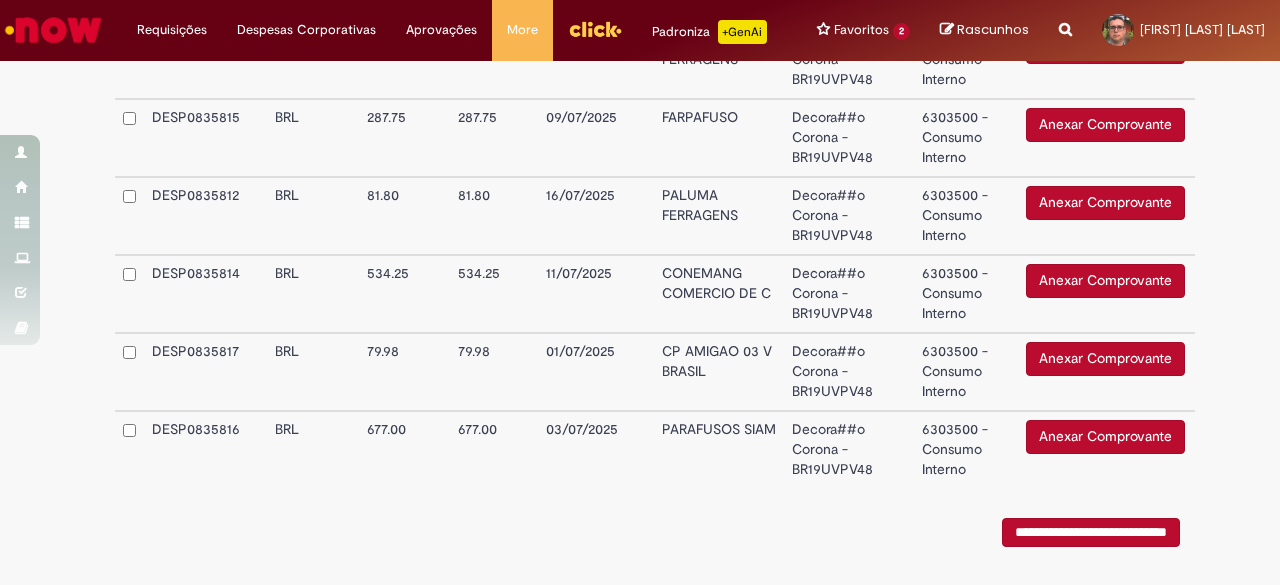 click at bounding box center [129, 449] 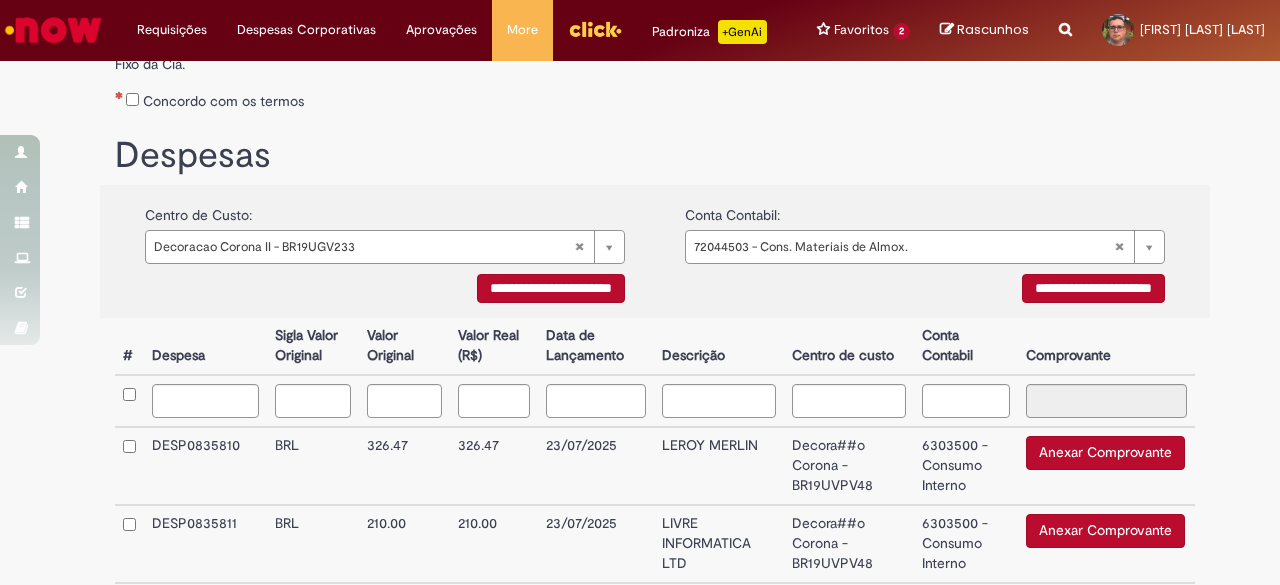 scroll, scrollTop: 276, scrollLeft: 0, axis: vertical 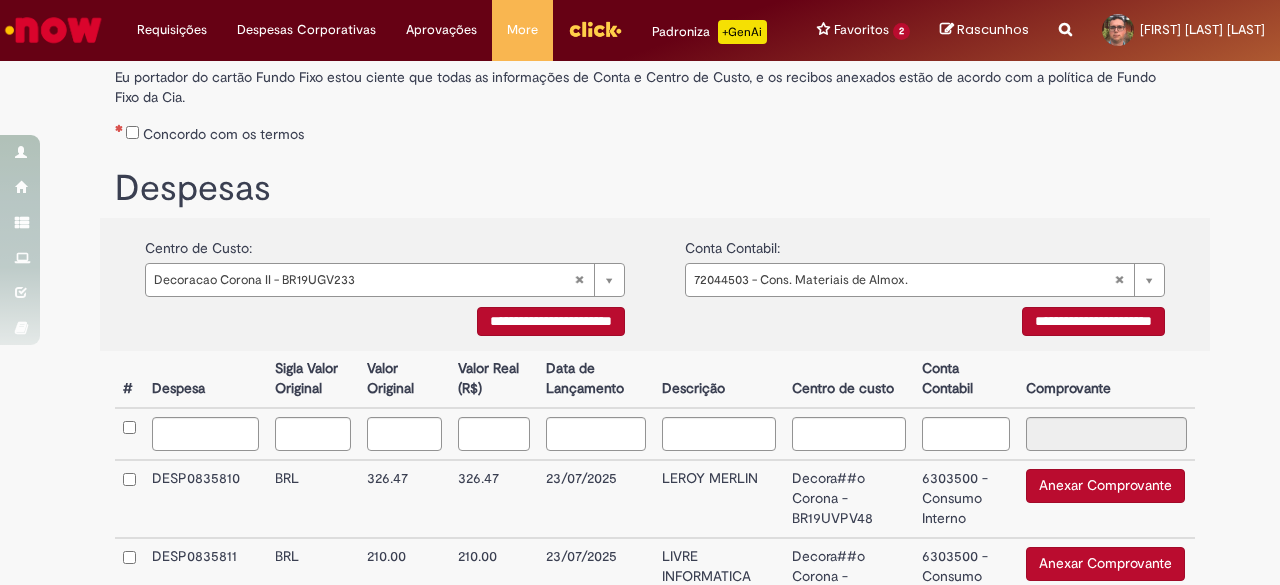 click on "**********" at bounding box center [1093, 321] 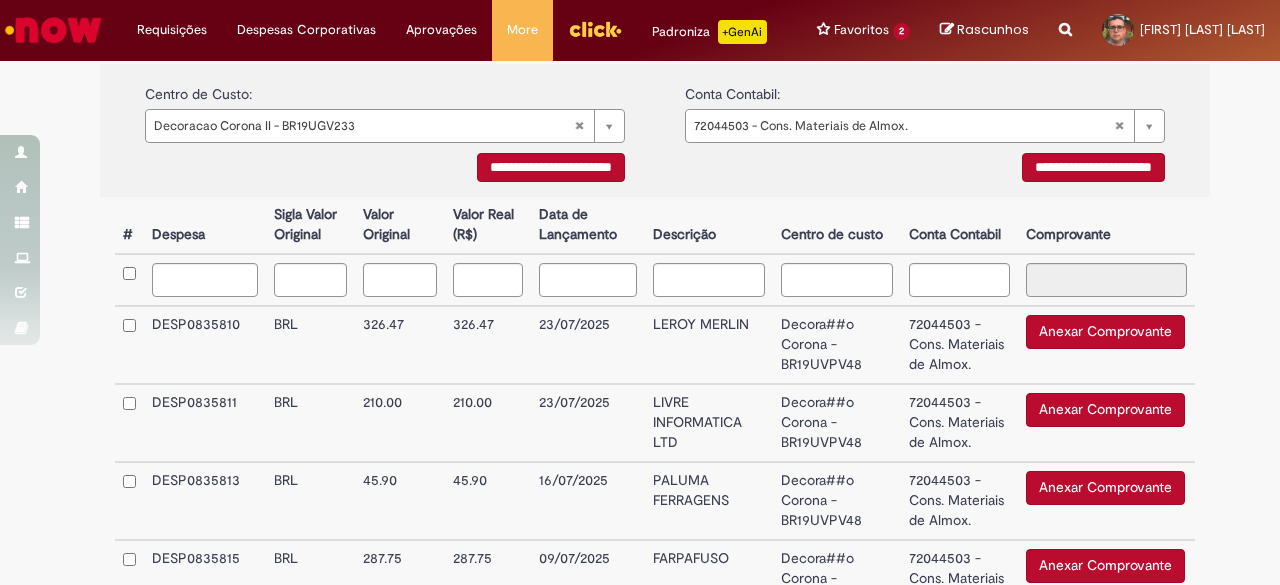 scroll, scrollTop: 436, scrollLeft: 0, axis: vertical 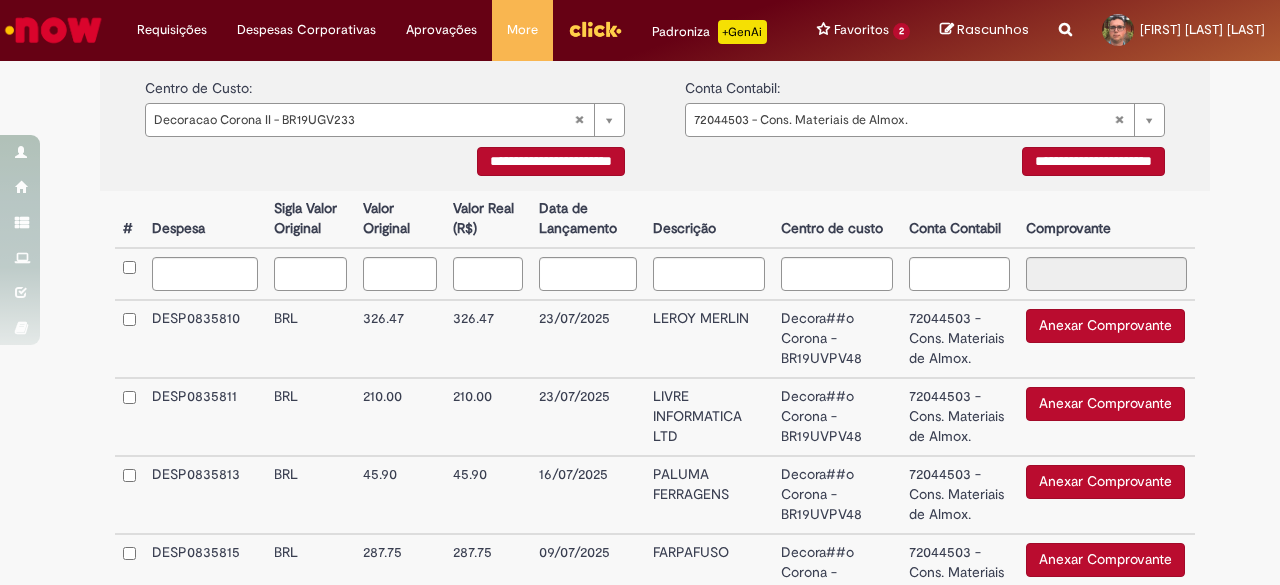 click at bounding box center [129, 495] 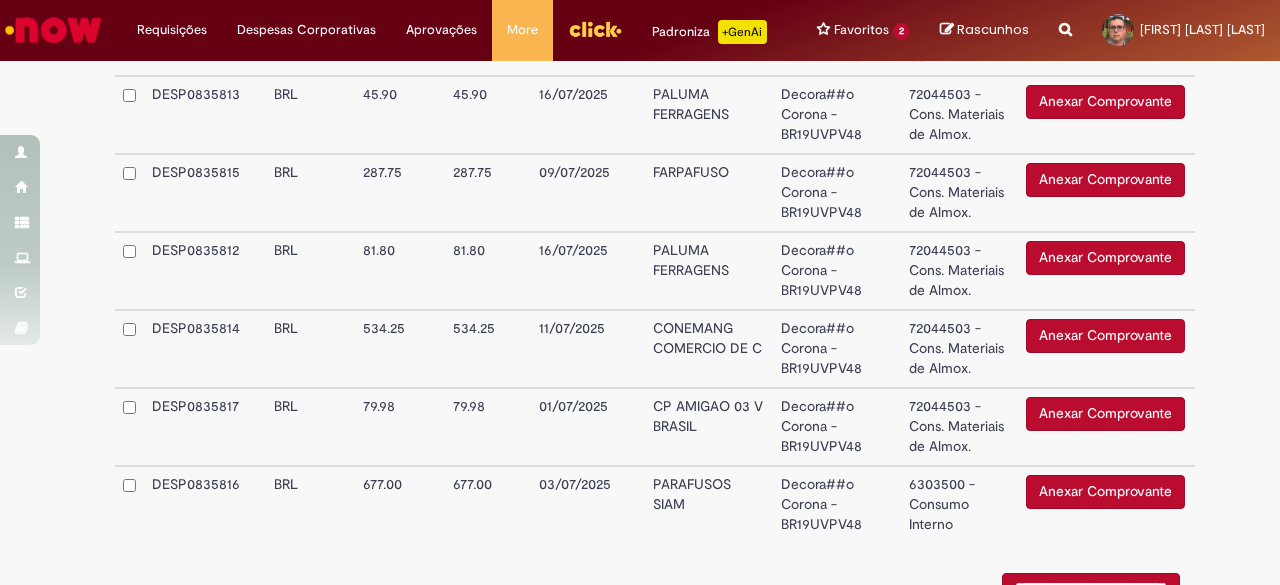 scroll, scrollTop: 874, scrollLeft: 0, axis: vertical 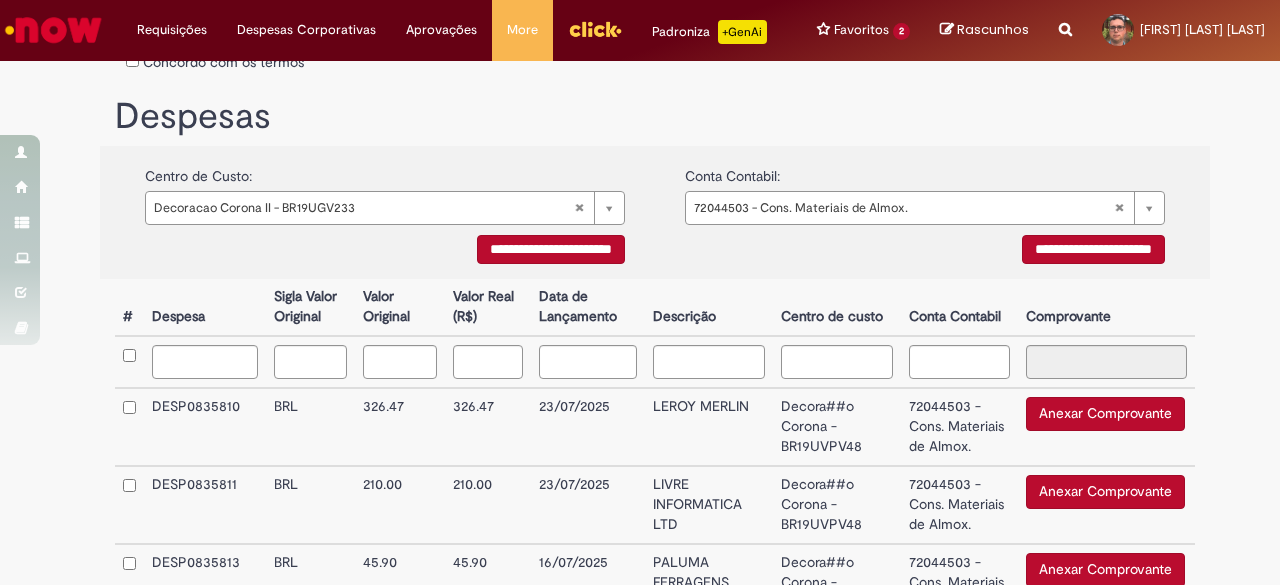 click on "**********" at bounding box center (1093, 249) 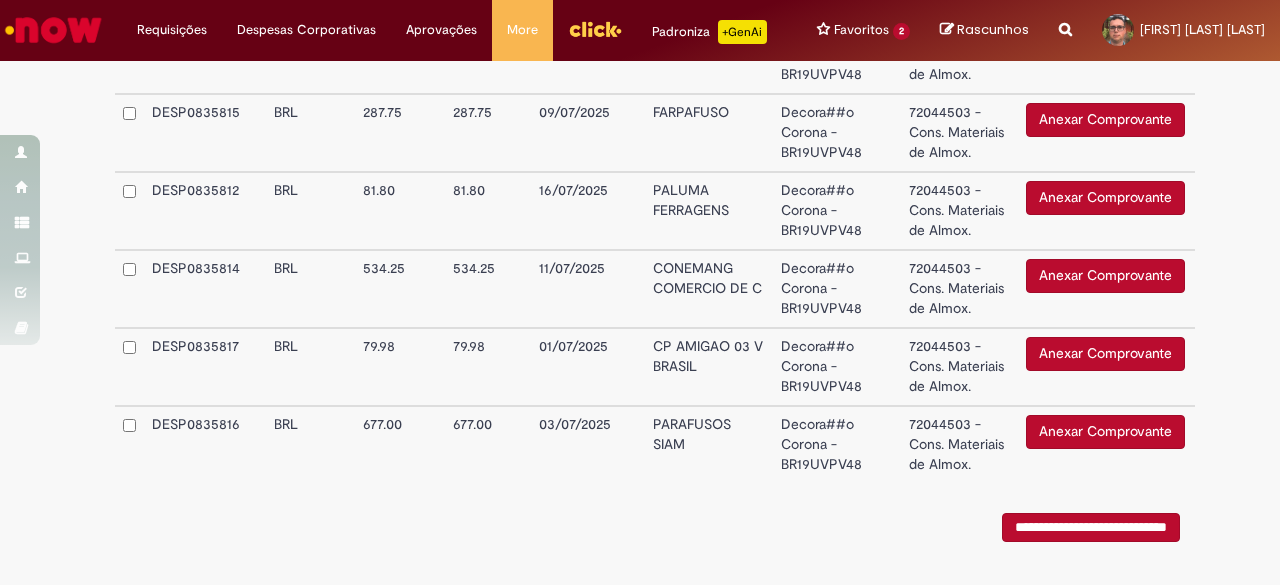 scroll, scrollTop: 891, scrollLeft: 0, axis: vertical 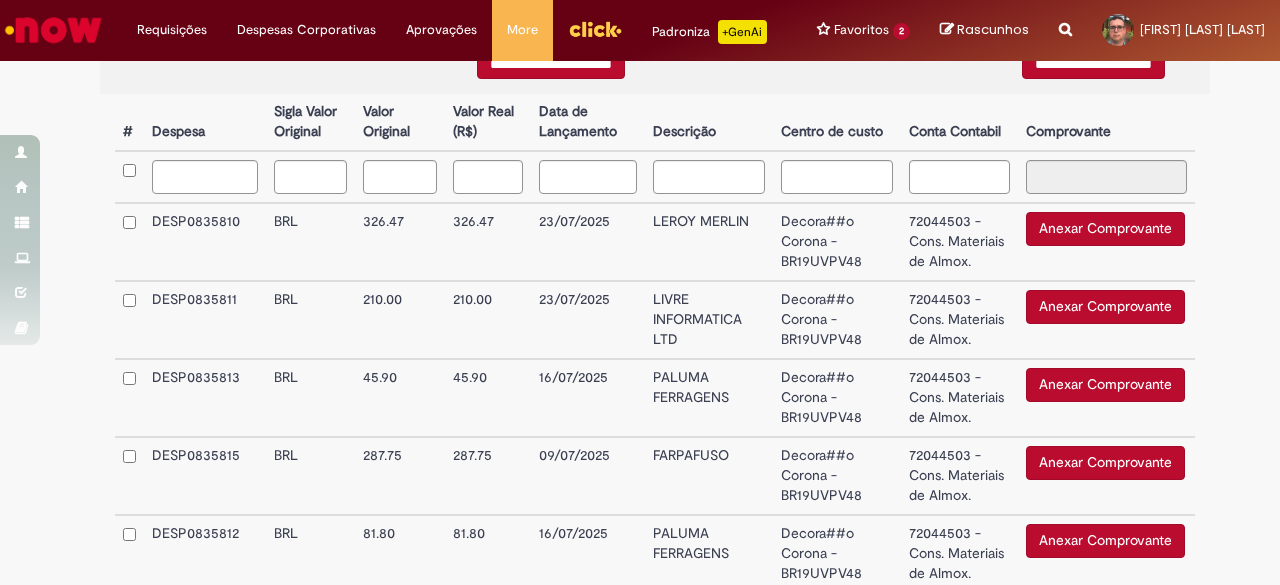 click on "Anexar Comprovante" at bounding box center (1105, 229) 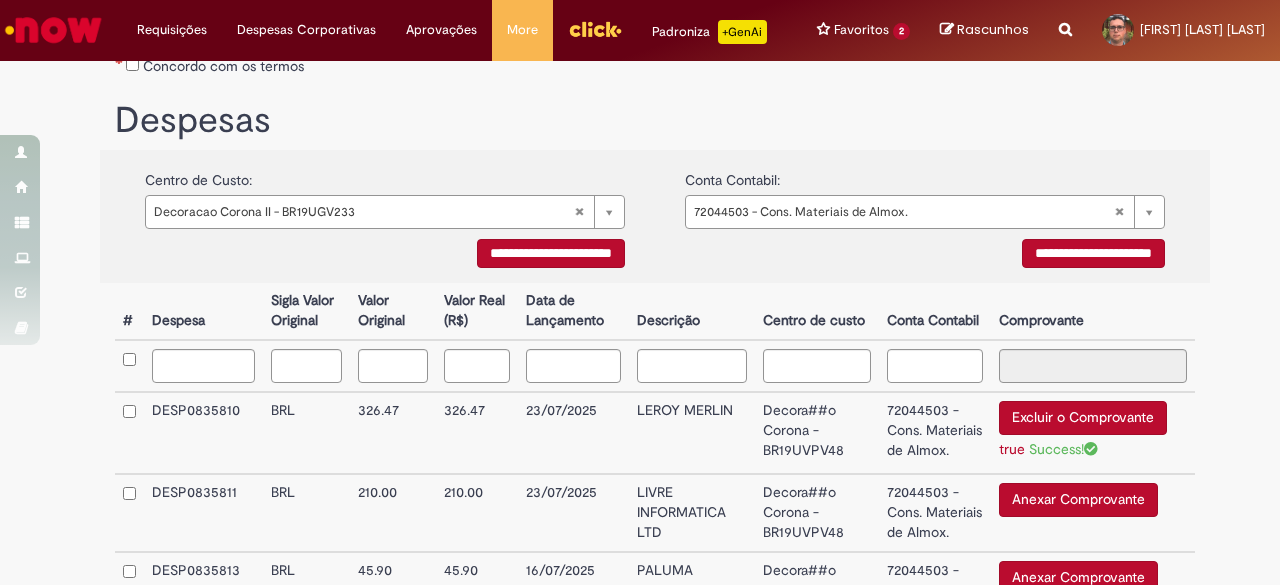 scroll, scrollTop: 322, scrollLeft: 0, axis: vertical 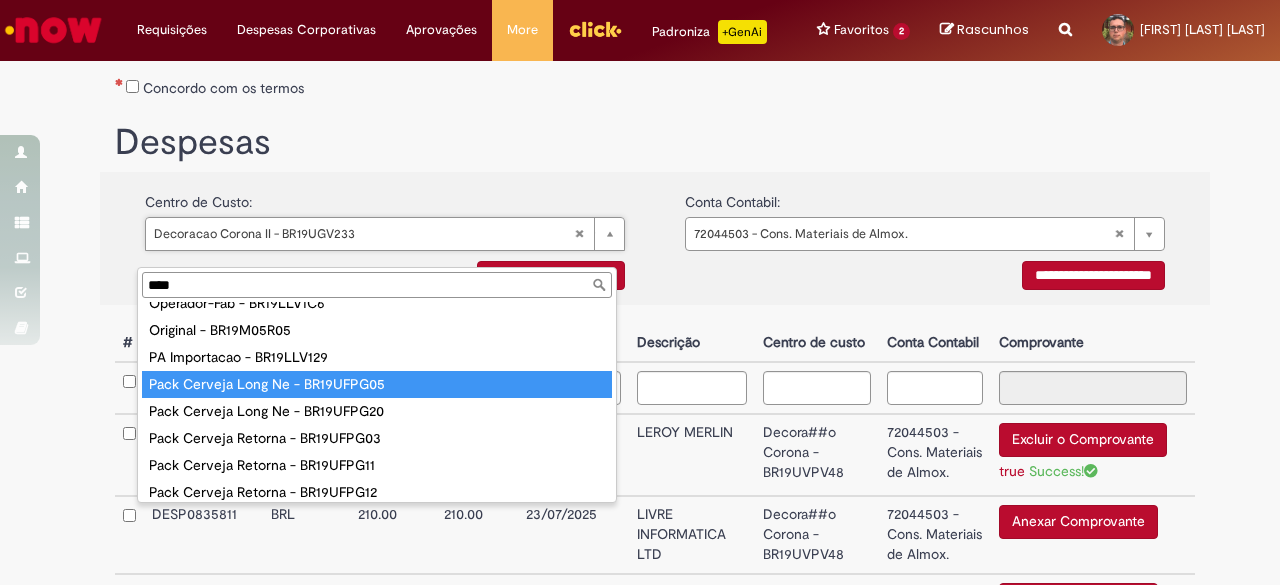 type on "****" 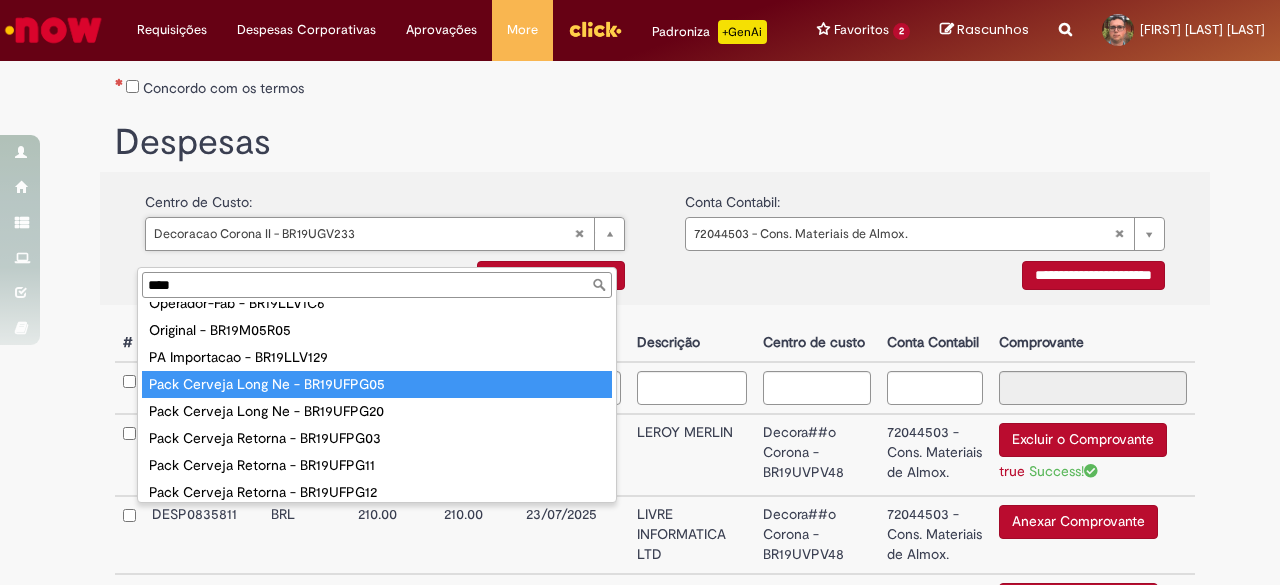 type on "**********" 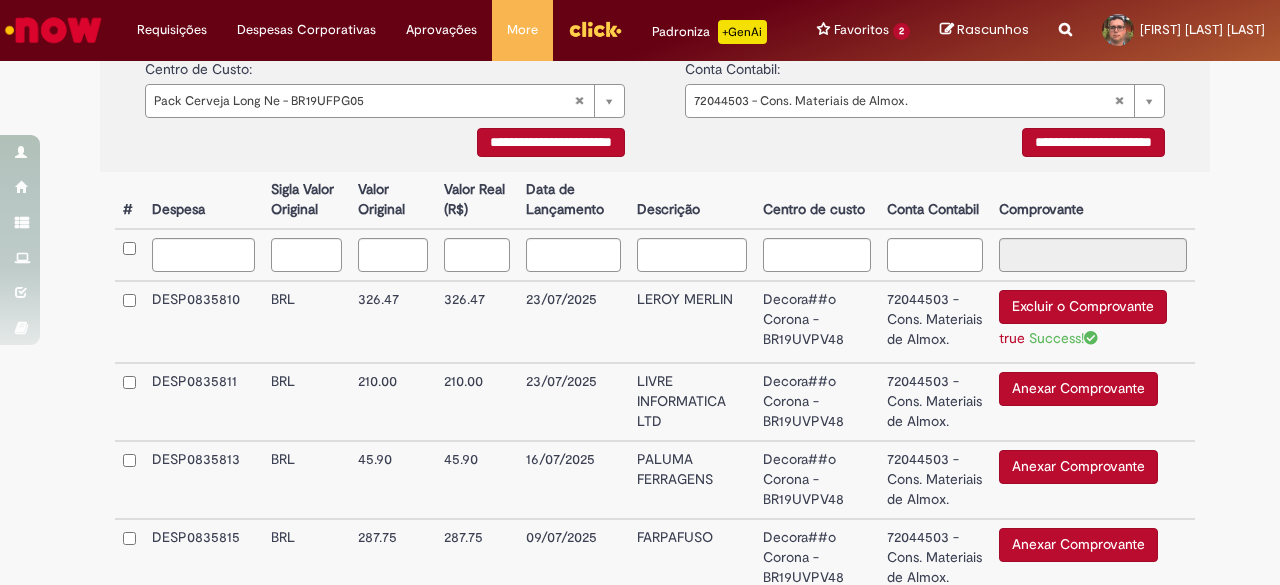 scroll, scrollTop: 496, scrollLeft: 0, axis: vertical 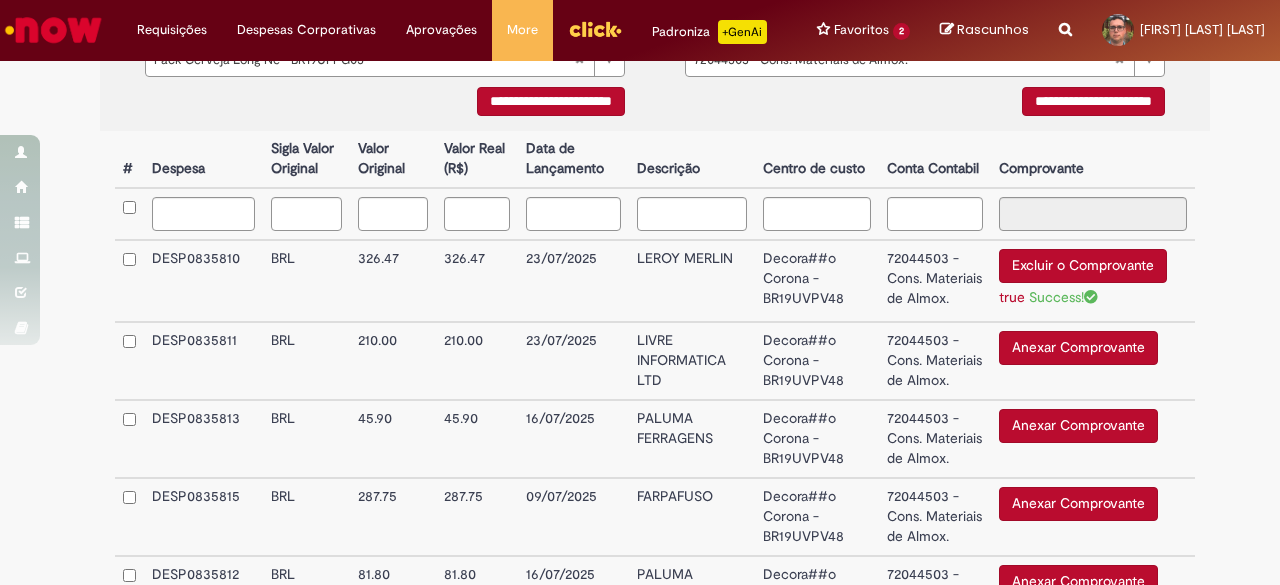 click on "Anexar Comprovante" at bounding box center (1078, 348) 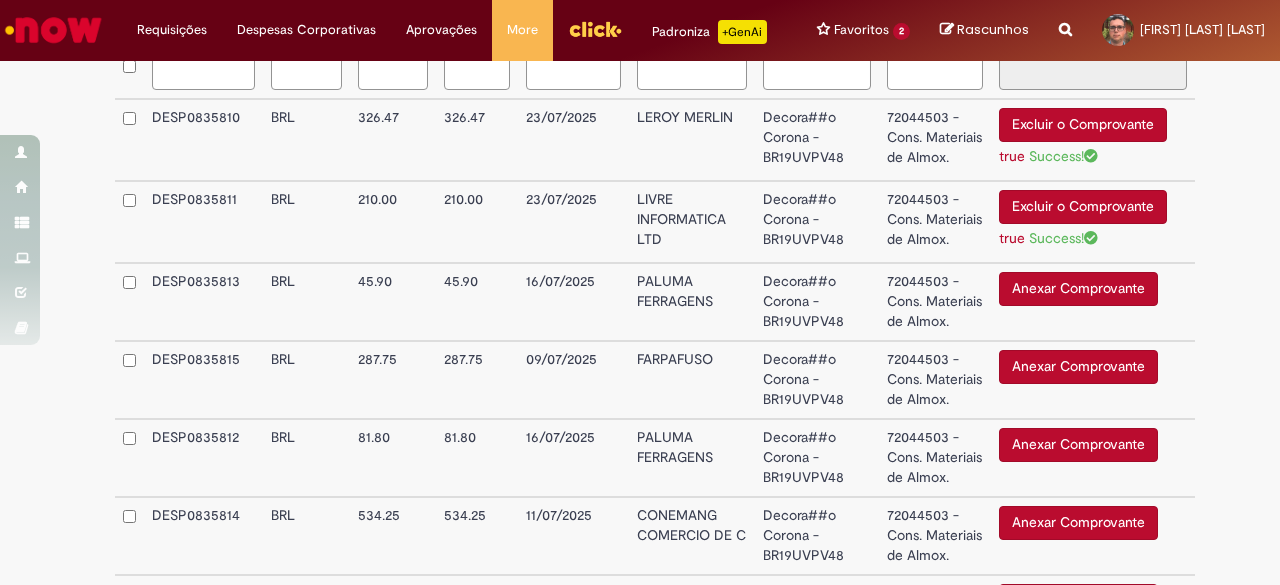 scroll, scrollTop: 639, scrollLeft: 0, axis: vertical 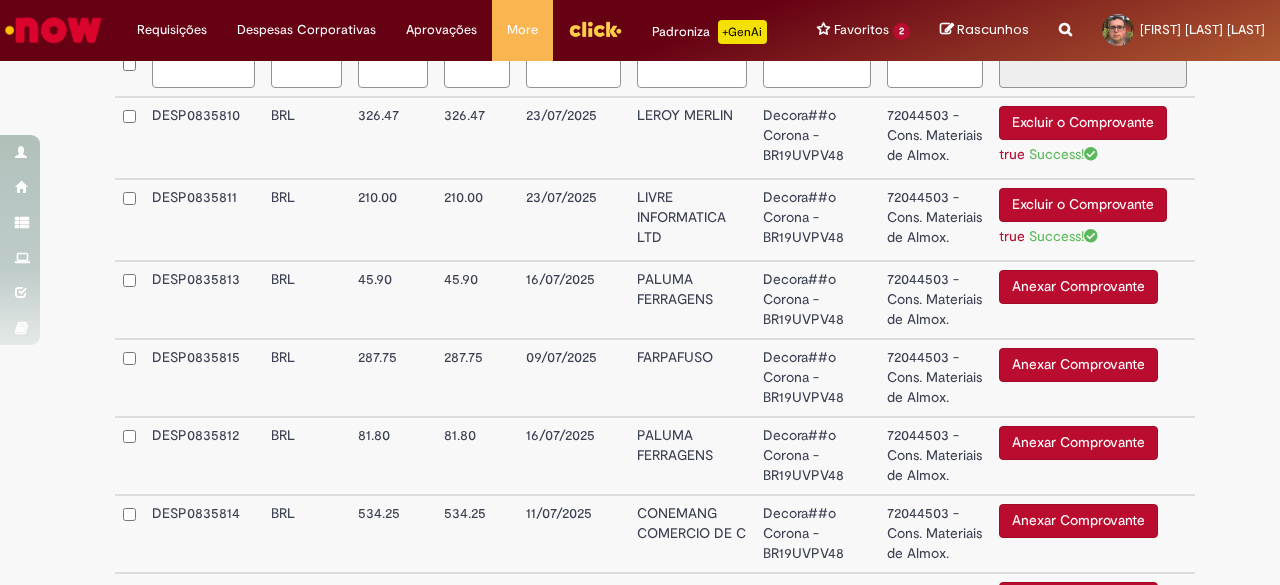 click on "Anexar Comprovante" at bounding box center [1078, 365] 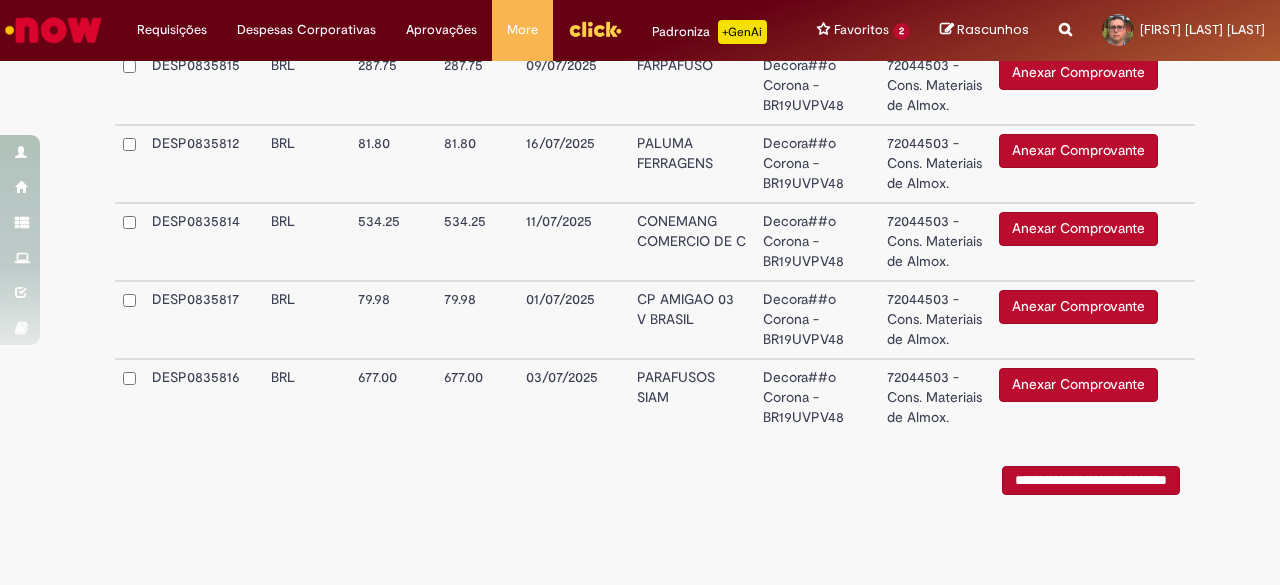 scroll, scrollTop: 976, scrollLeft: 0, axis: vertical 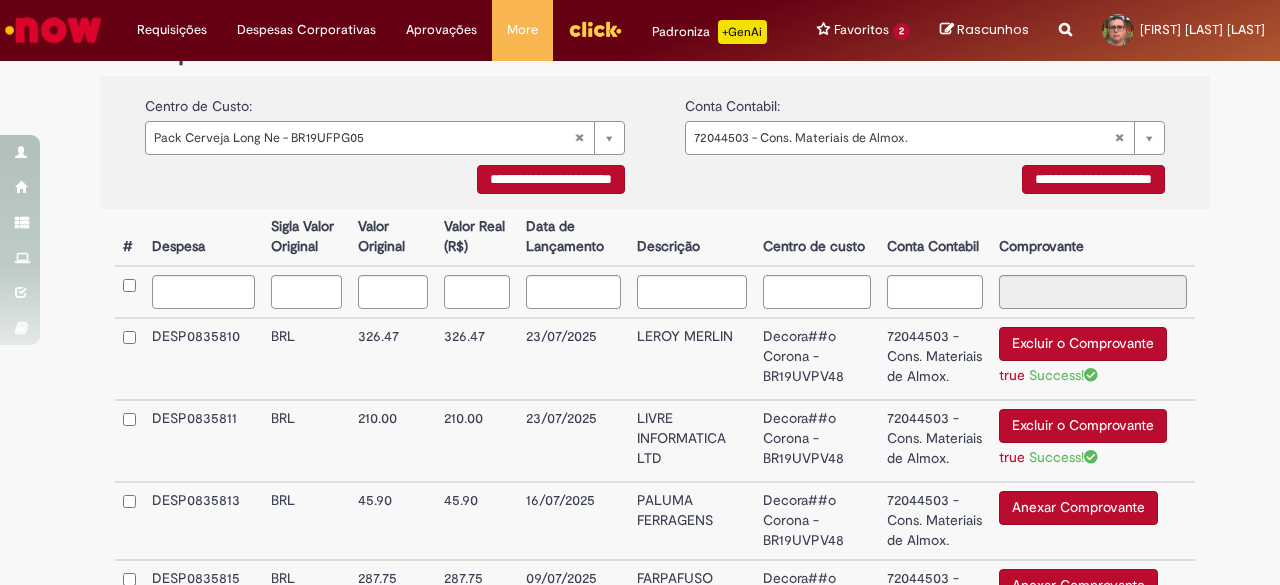 click on "**********" at bounding box center (551, 179) 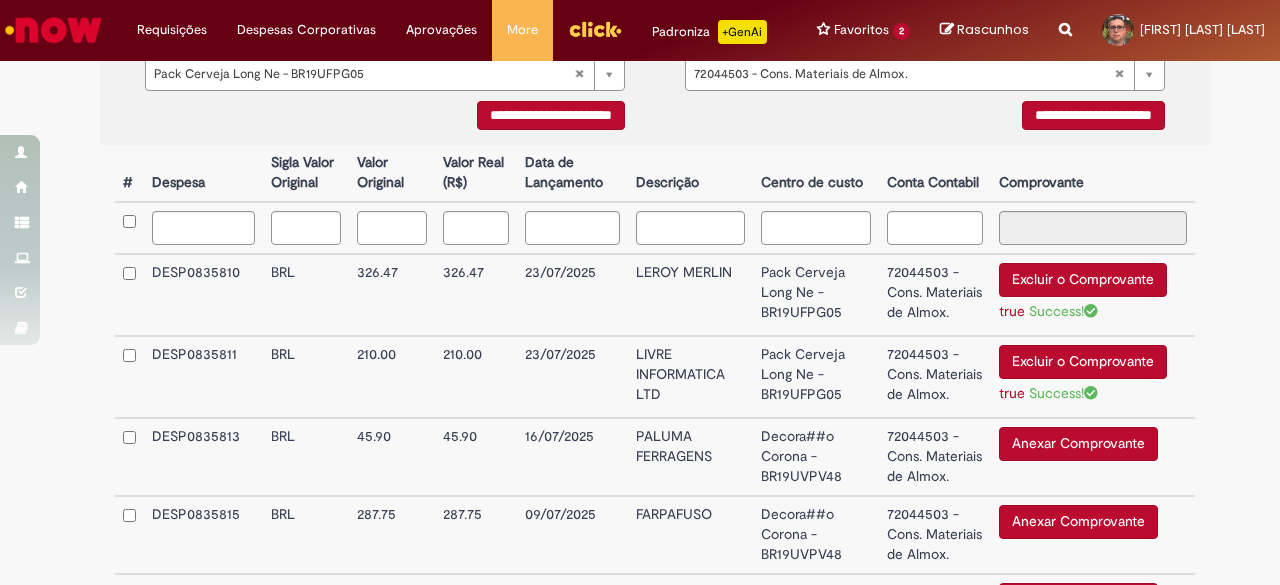 scroll, scrollTop: 490, scrollLeft: 0, axis: vertical 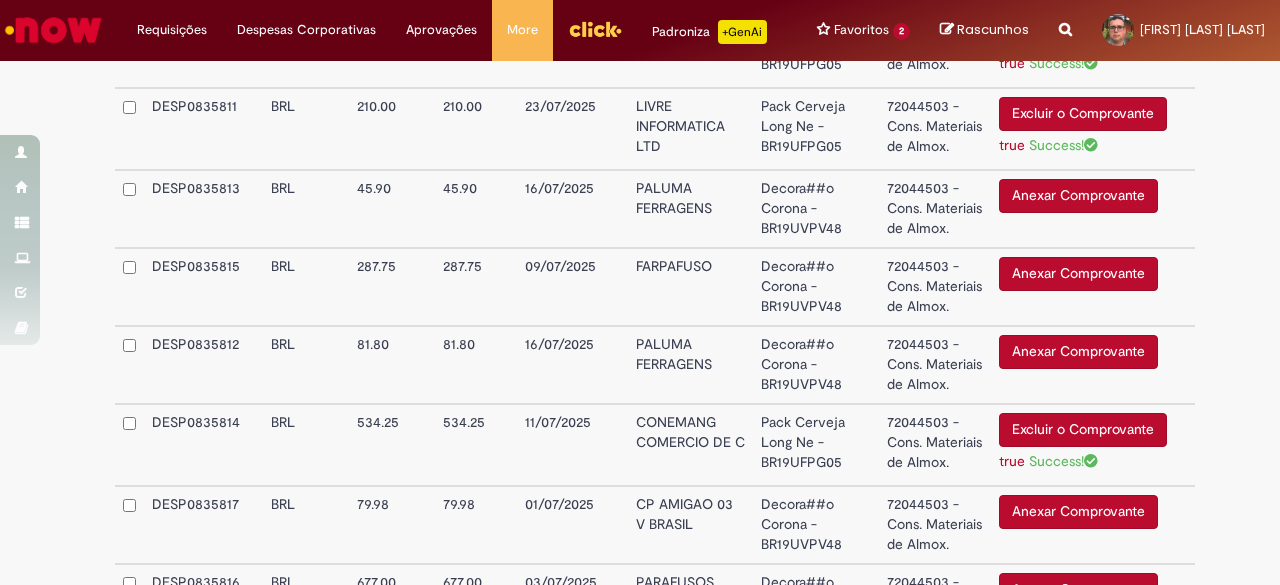 click on "Anexar Comprovante" at bounding box center [1078, 274] 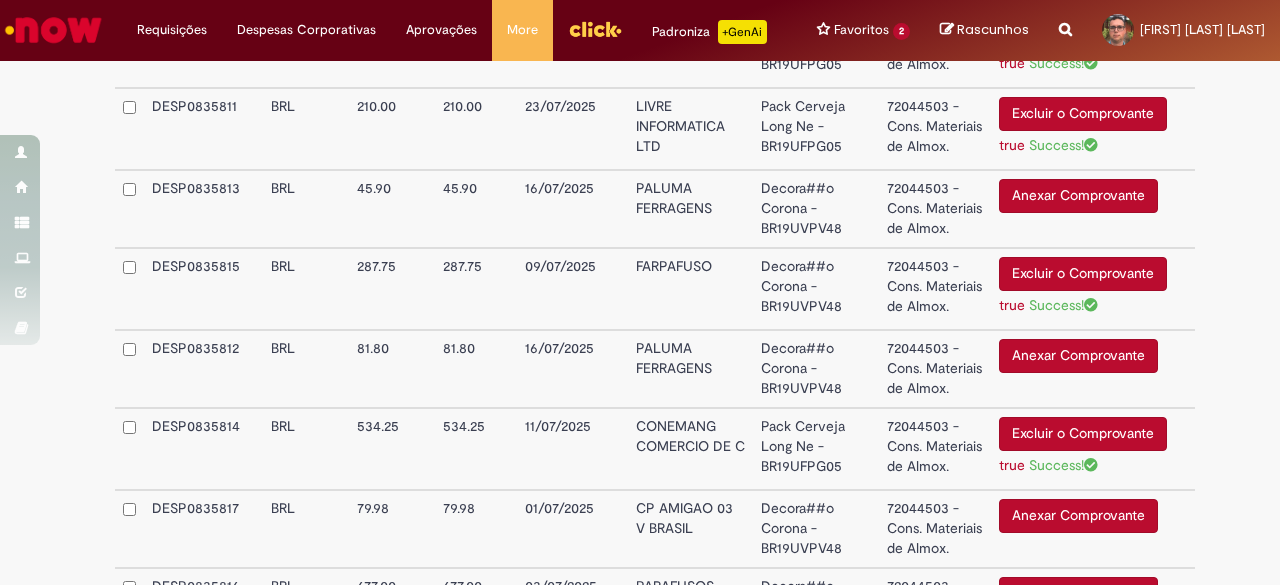click on "Excluir o Comprovante" at bounding box center (1083, 274) 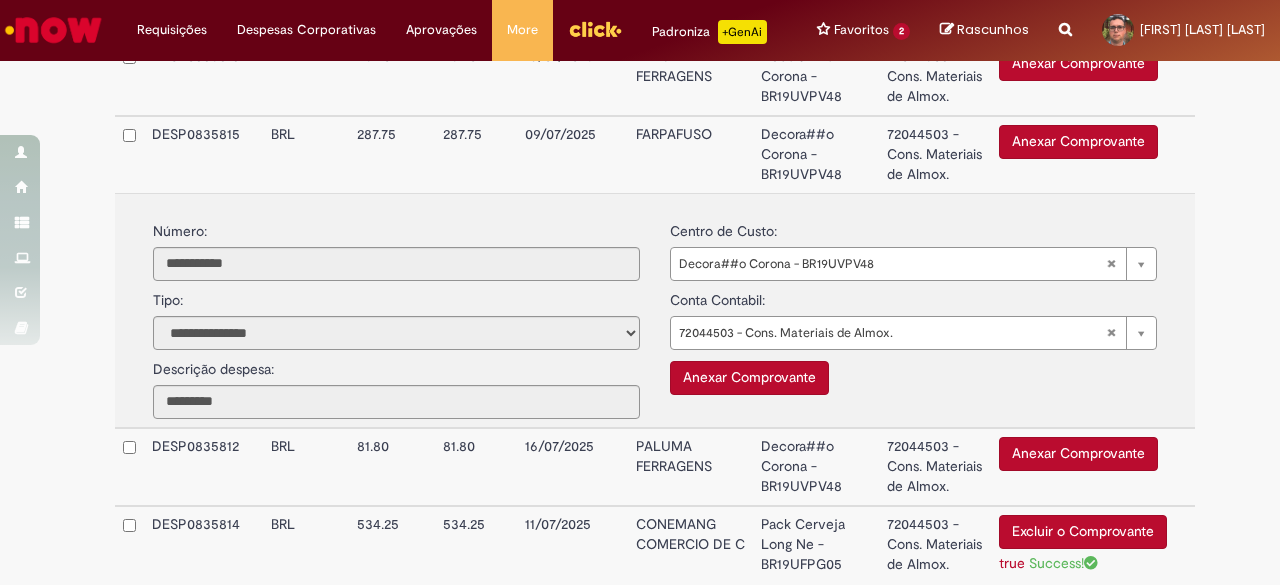 scroll, scrollTop: 867, scrollLeft: 0, axis: vertical 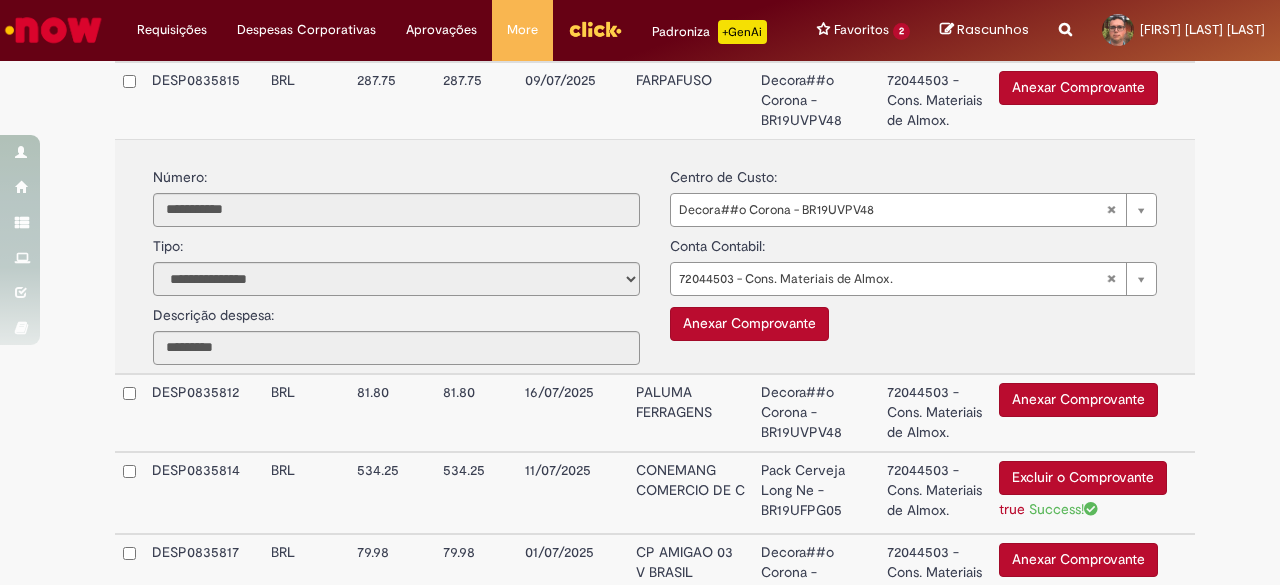 click on "Anexar Comprovante" at bounding box center [749, 324] 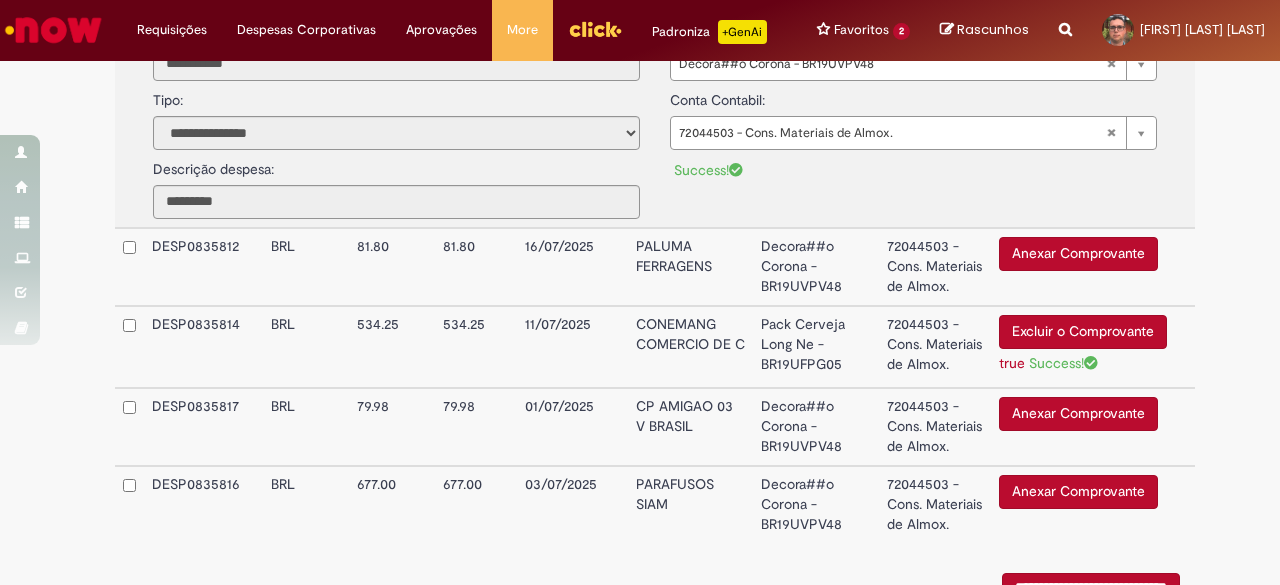 scroll, scrollTop: 1069, scrollLeft: 0, axis: vertical 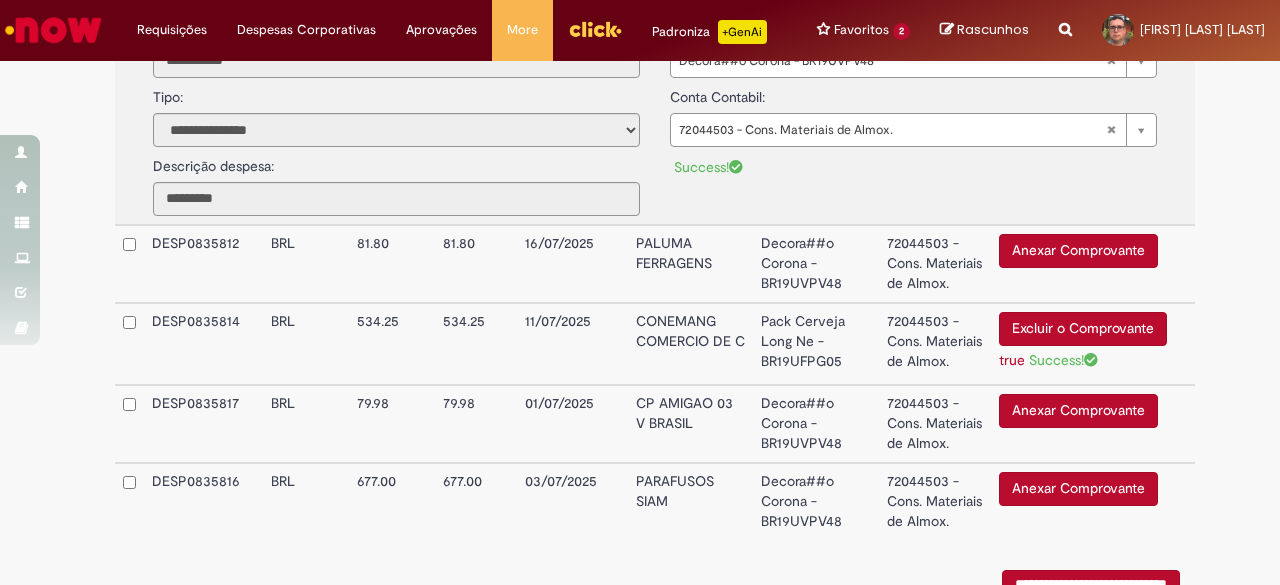 click on "Anexar Comprovante" at bounding box center (1078, 251) 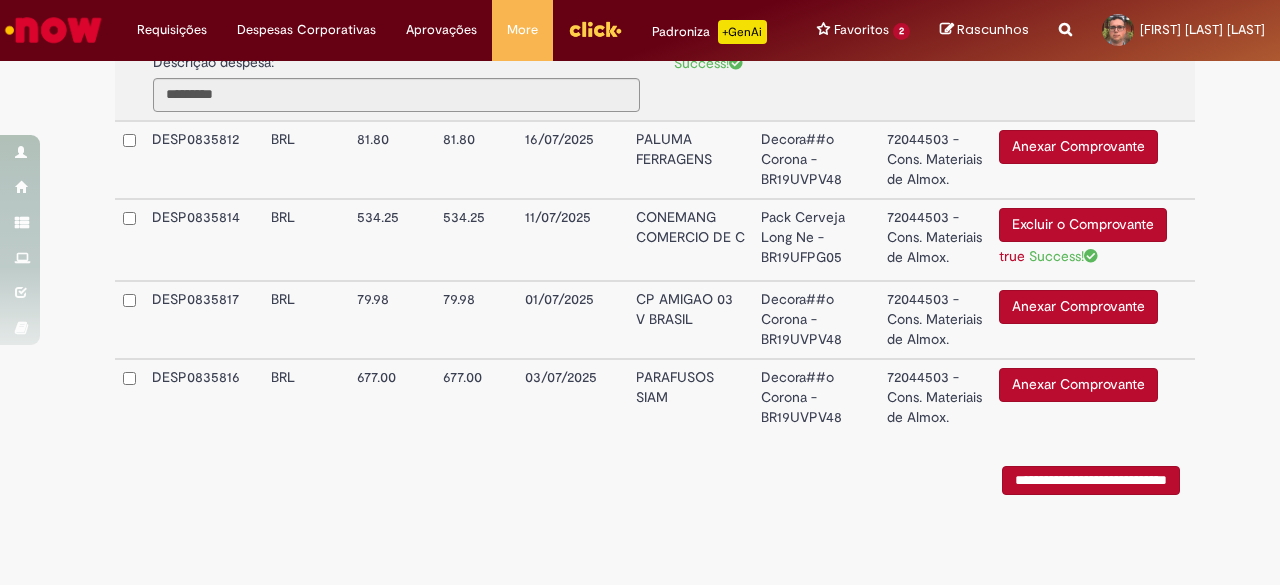 scroll, scrollTop: 1308, scrollLeft: 0, axis: vertical 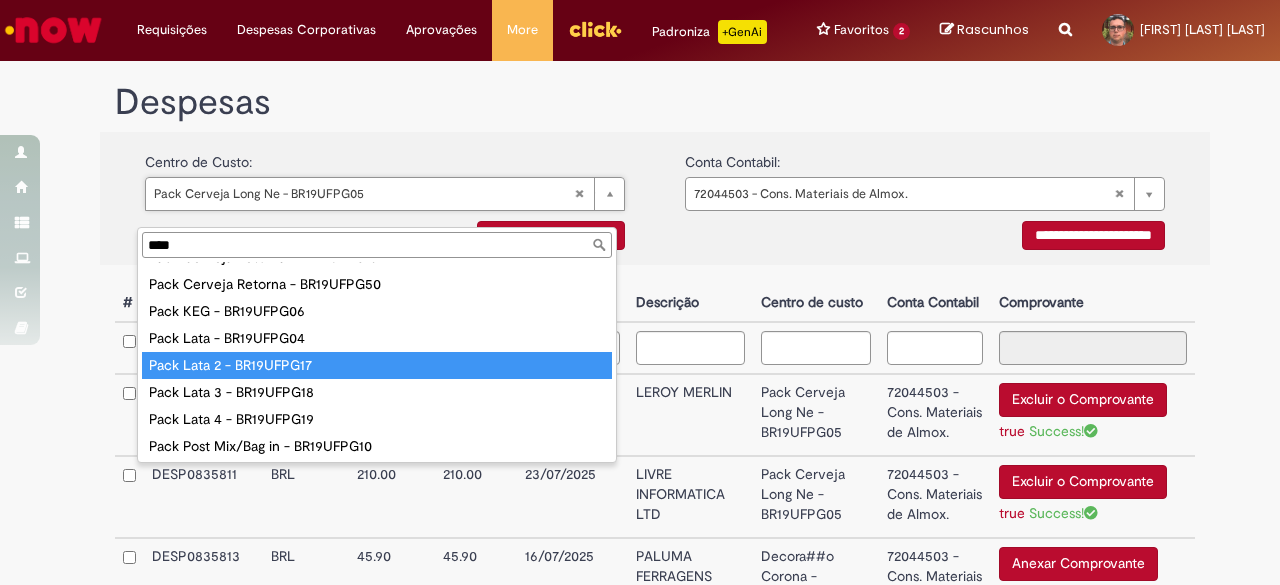 type on "****" 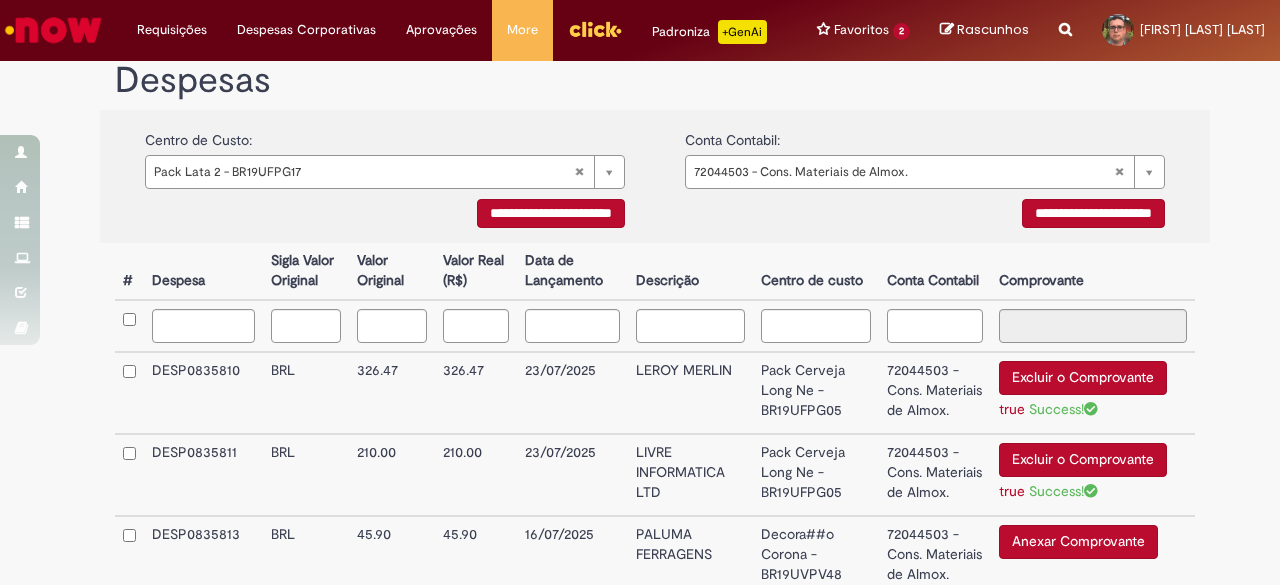 scroll, scrollTop: 420, scrollLeft: 0, axis: vertical 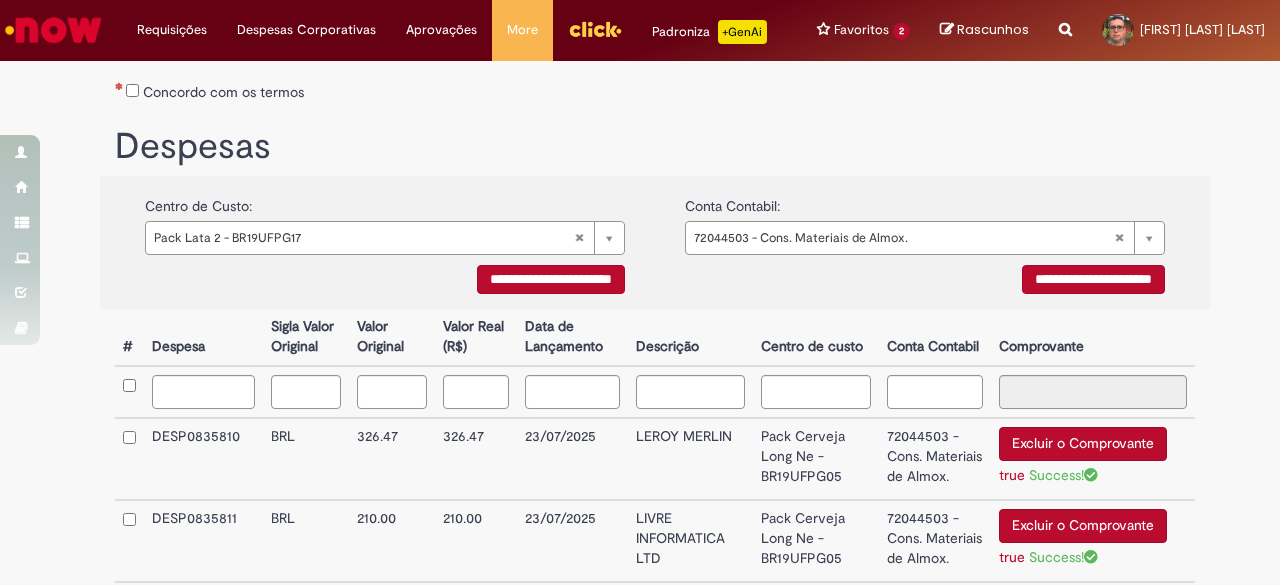 click on "**********" at bounding box center [551, 279] 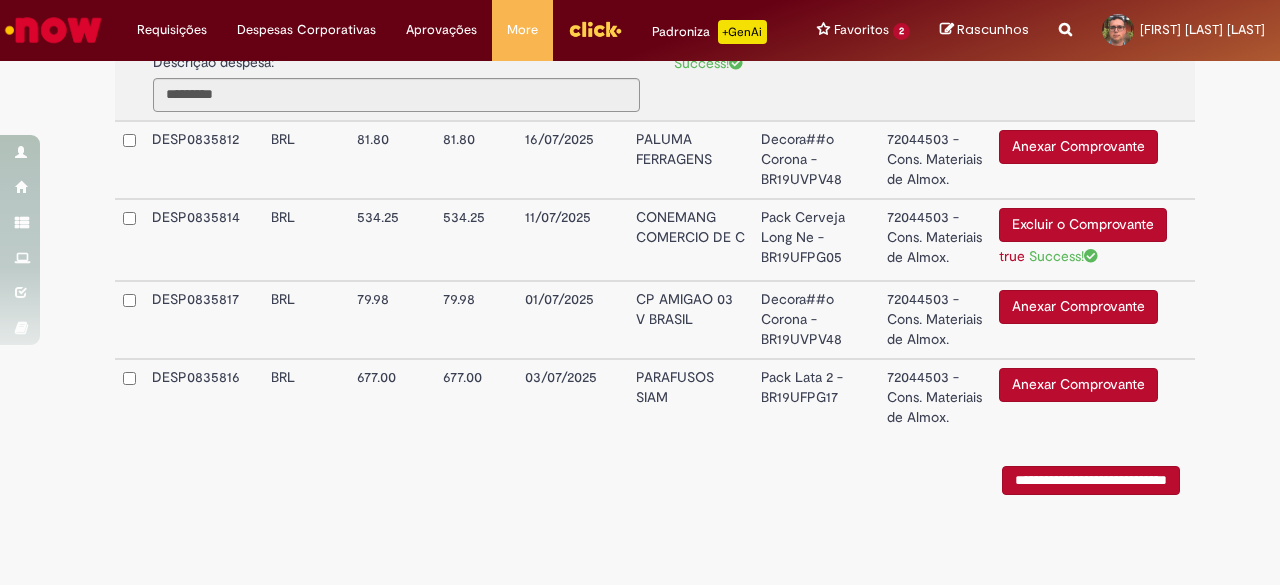 scroll, scrollTop: 1296, scrollLeft: 0, axis: vertical 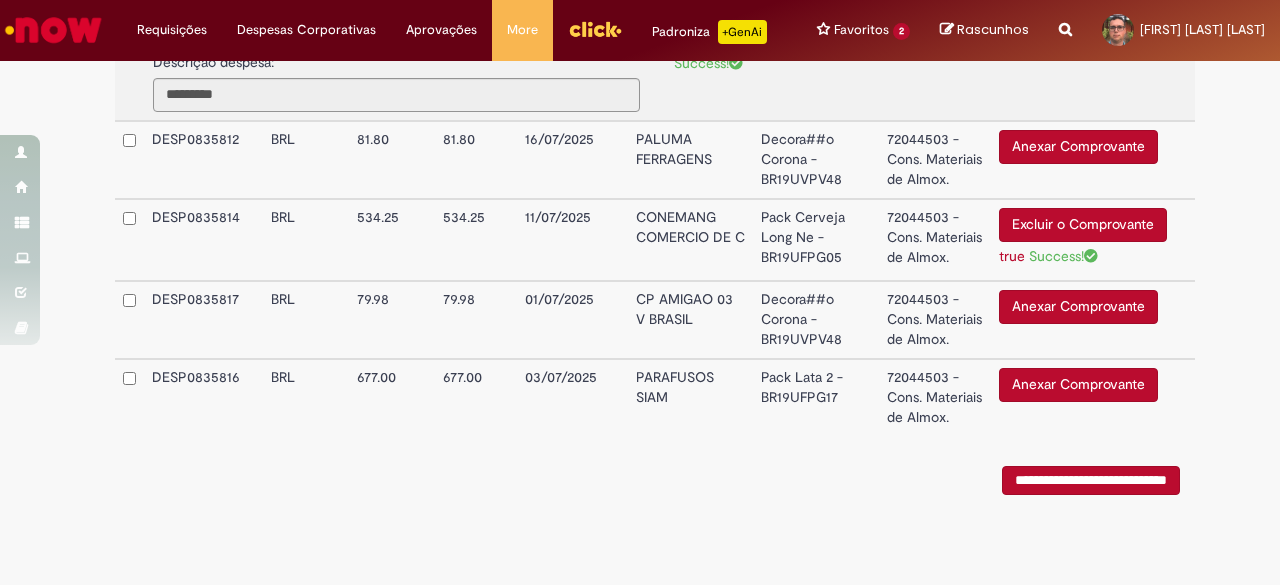 click on "Anexar Comprovante" at bounding box center (1078, 385) 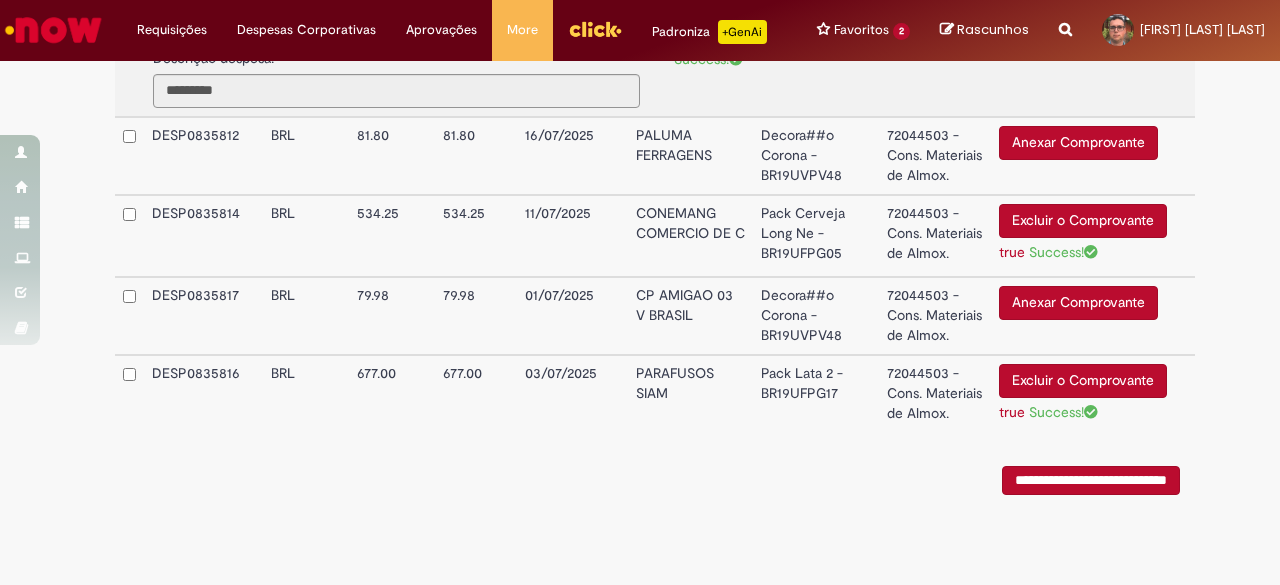 scroll, scrollTop: 1340, scrollLeft: 0, axis: vertical 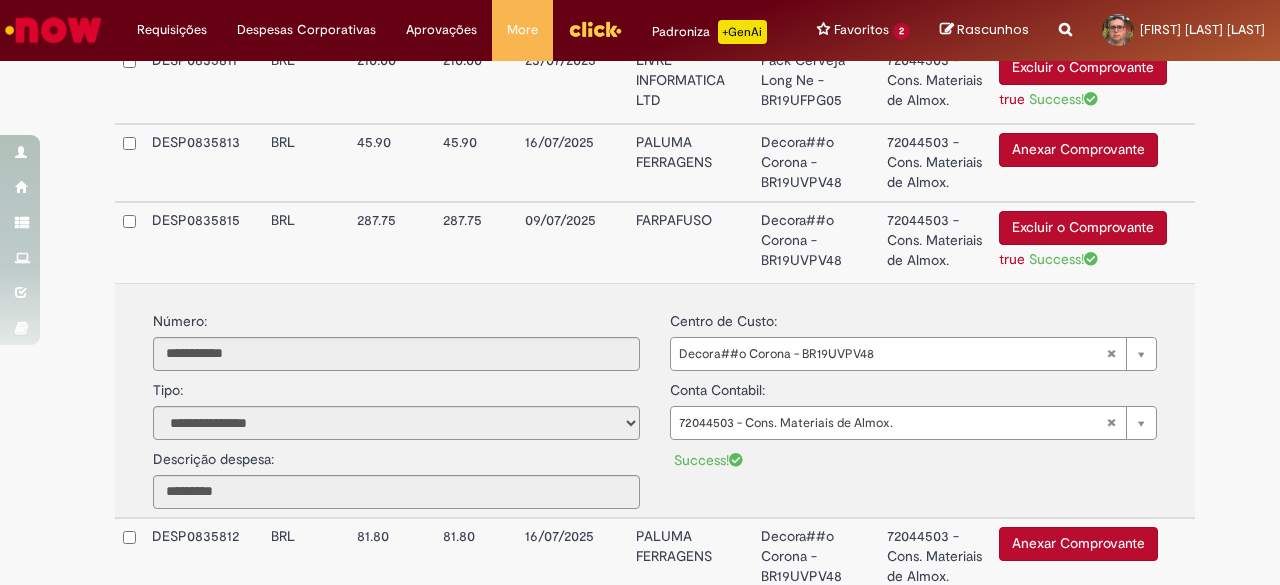 click on "Anexar Comprovante" at bounding box center [1078, 150] 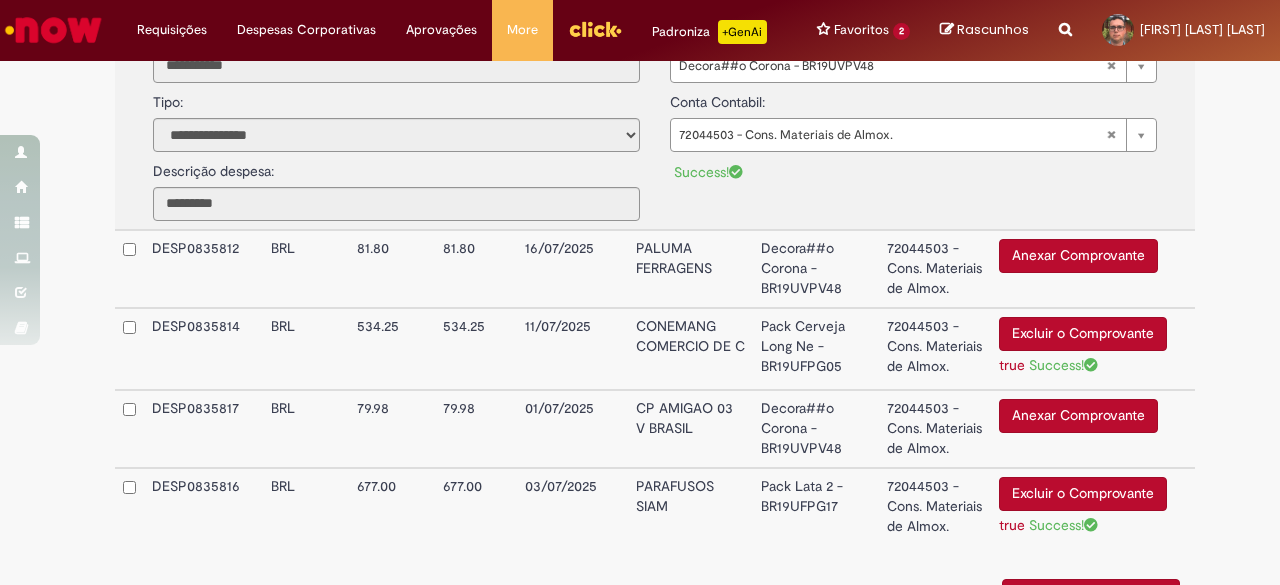scroll, scrollTop: 1070, scrollLeft: 0, axis: vertical 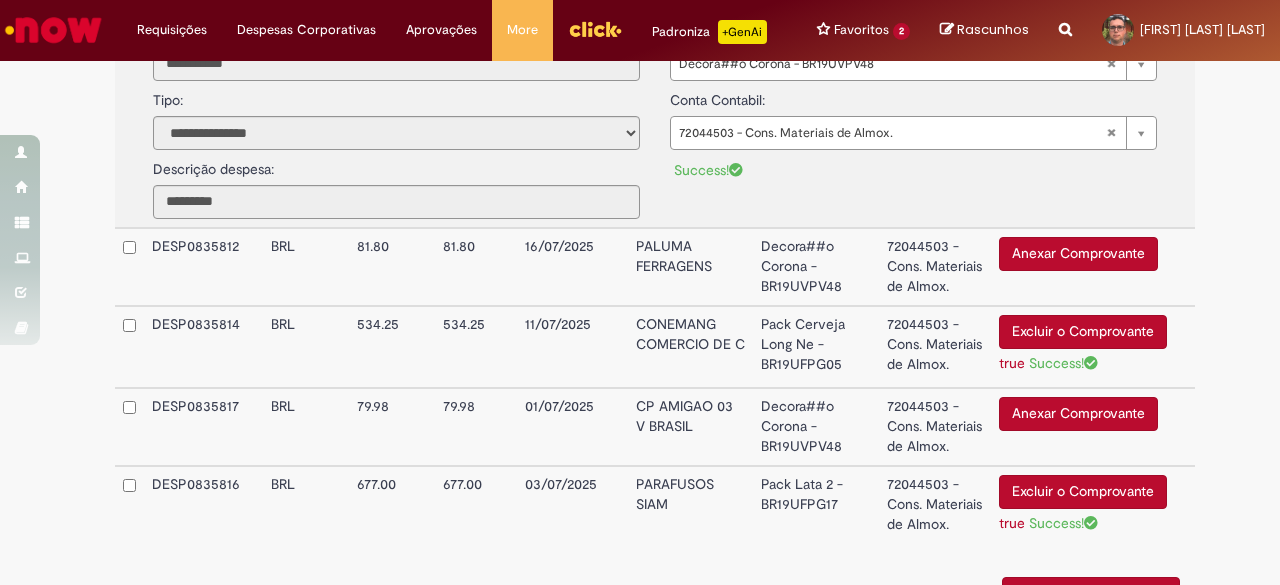 click on "Anexar Comprovante" at bounding box center [1078, 254] 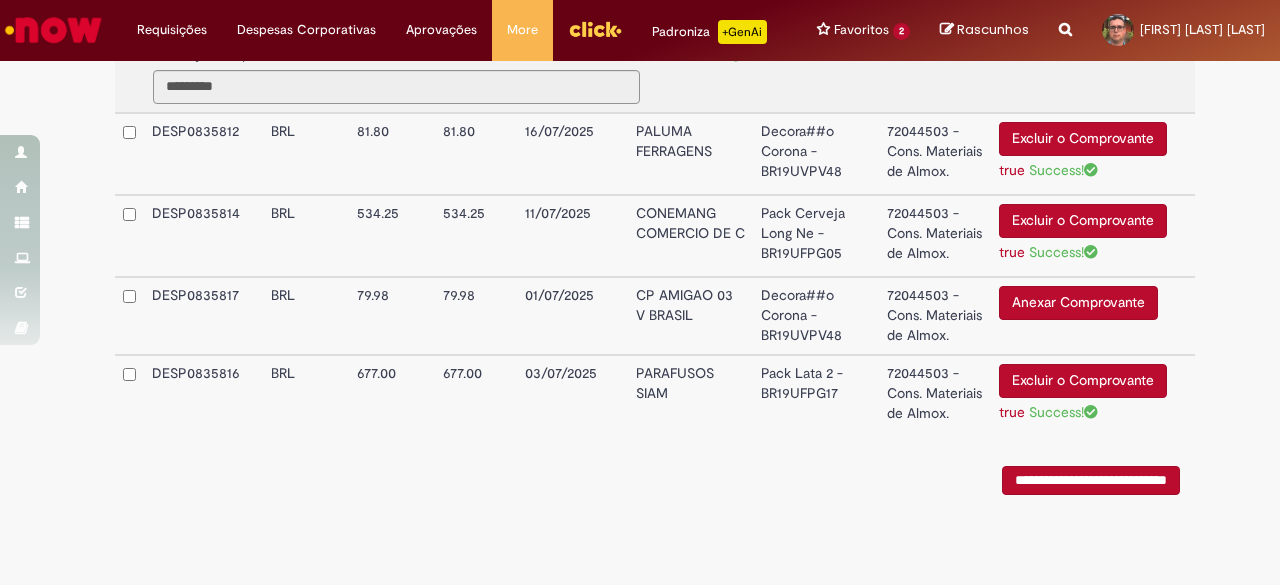 scroll, scrollTop: 1221, scrollLeft: 0, axis: vertical 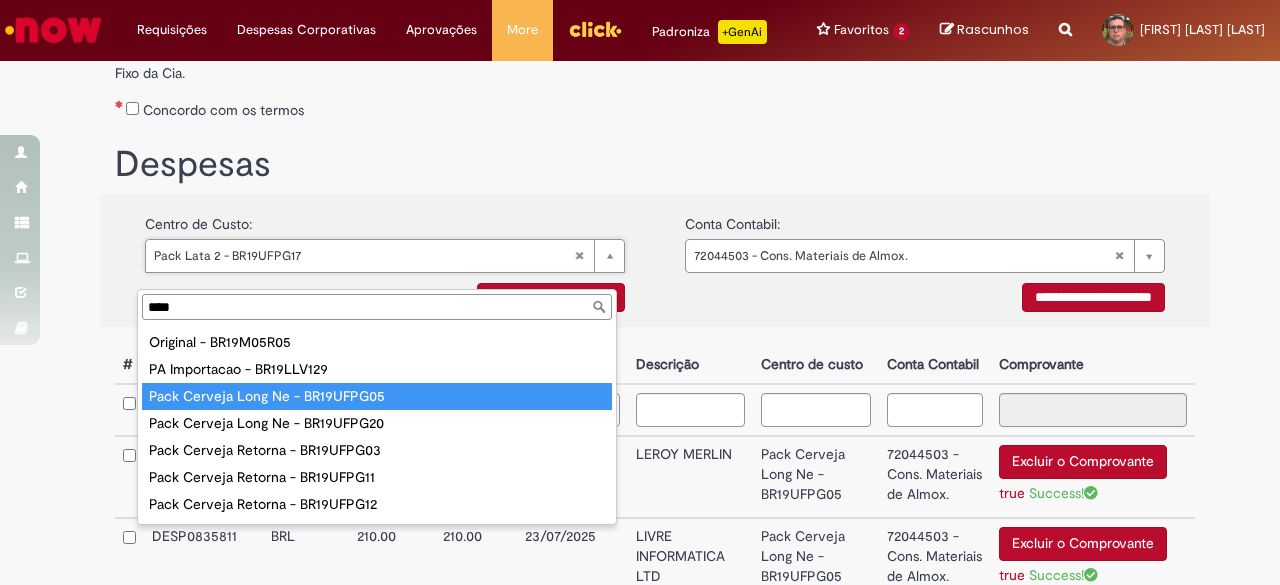 type on "****" 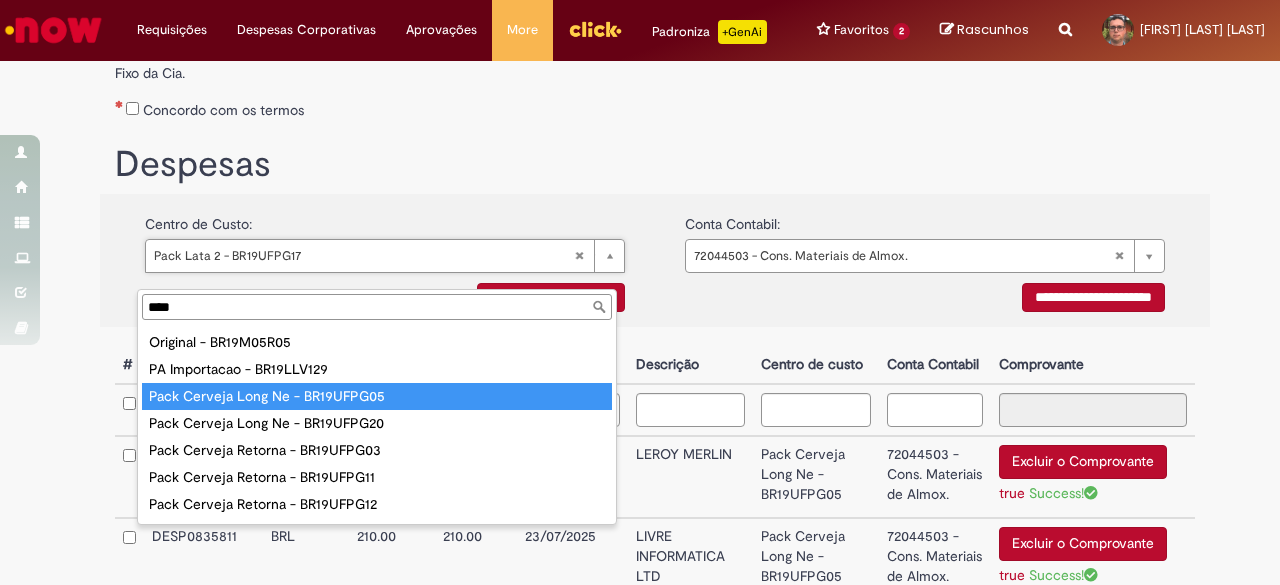 type on "**********" 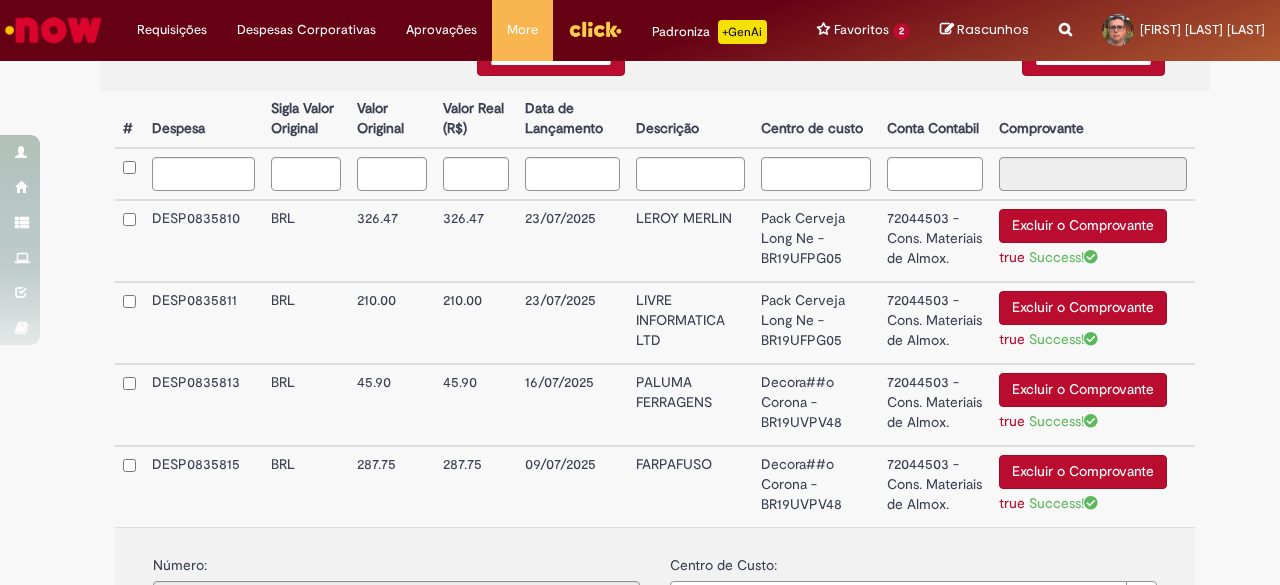 scroll, scrollTop: 542, scrollLeft: 0, axis: vertical 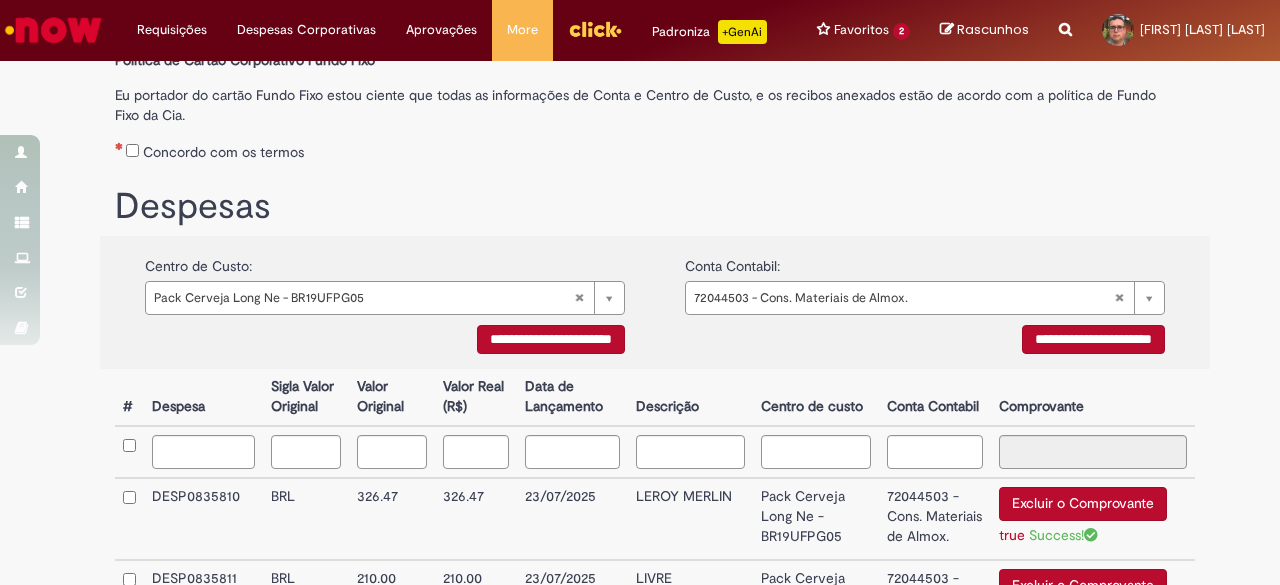 click on "**********" at bounding box center [551, 339] 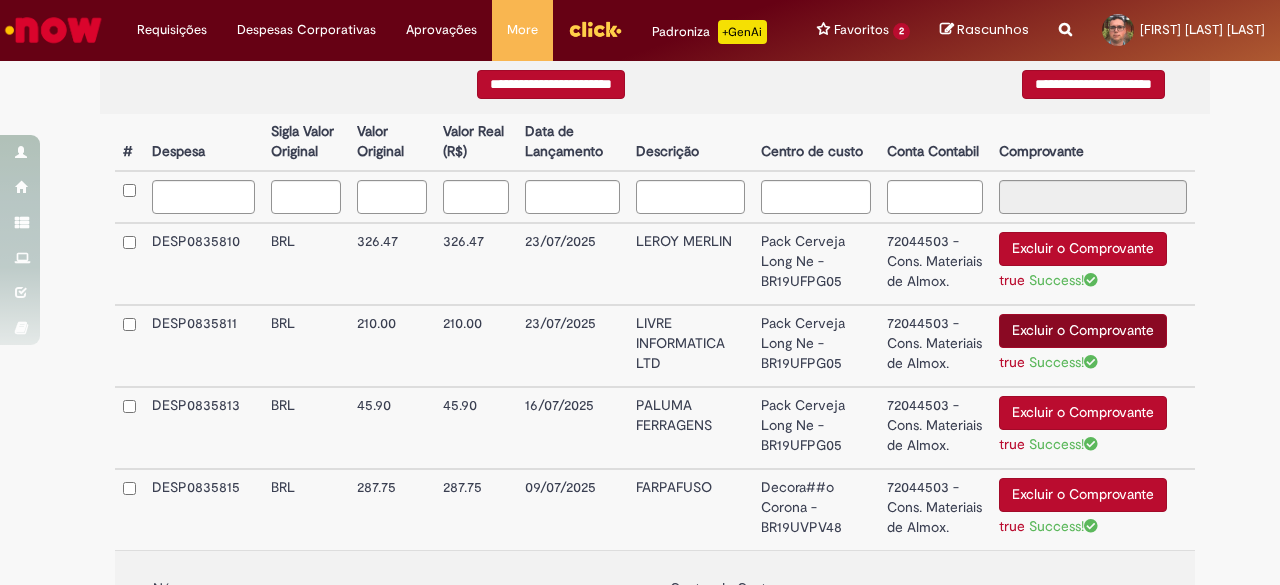 scroll, scrollTop: 516, scrollLeft: 0, axis: vertical 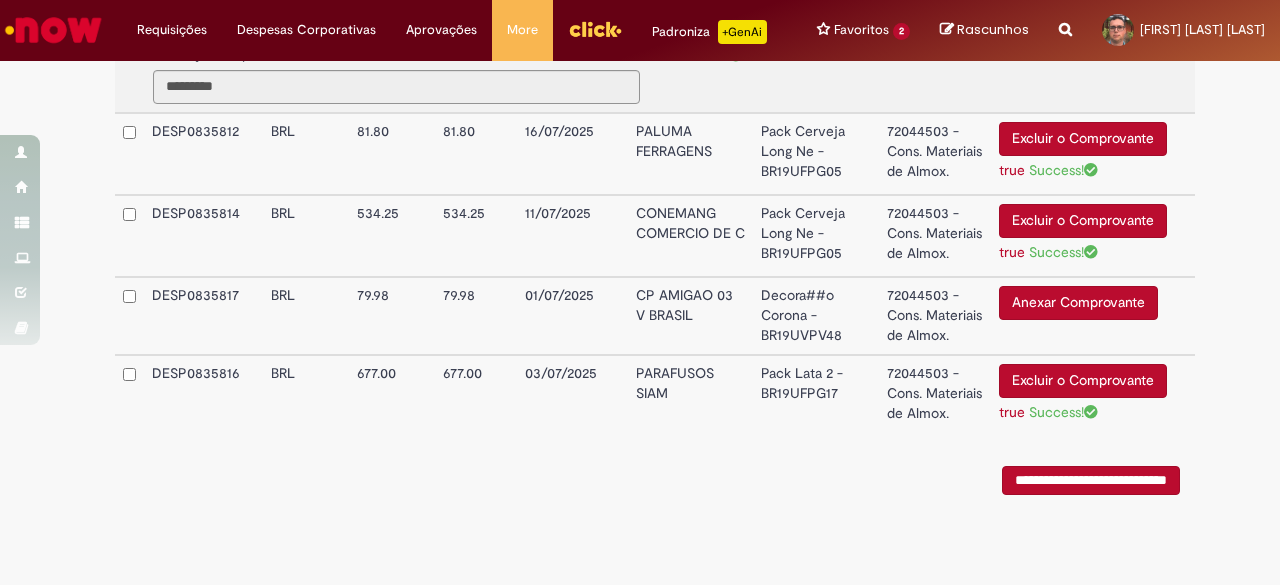 click on "Anexar Comprovante" at bounding box center (1078, 303) 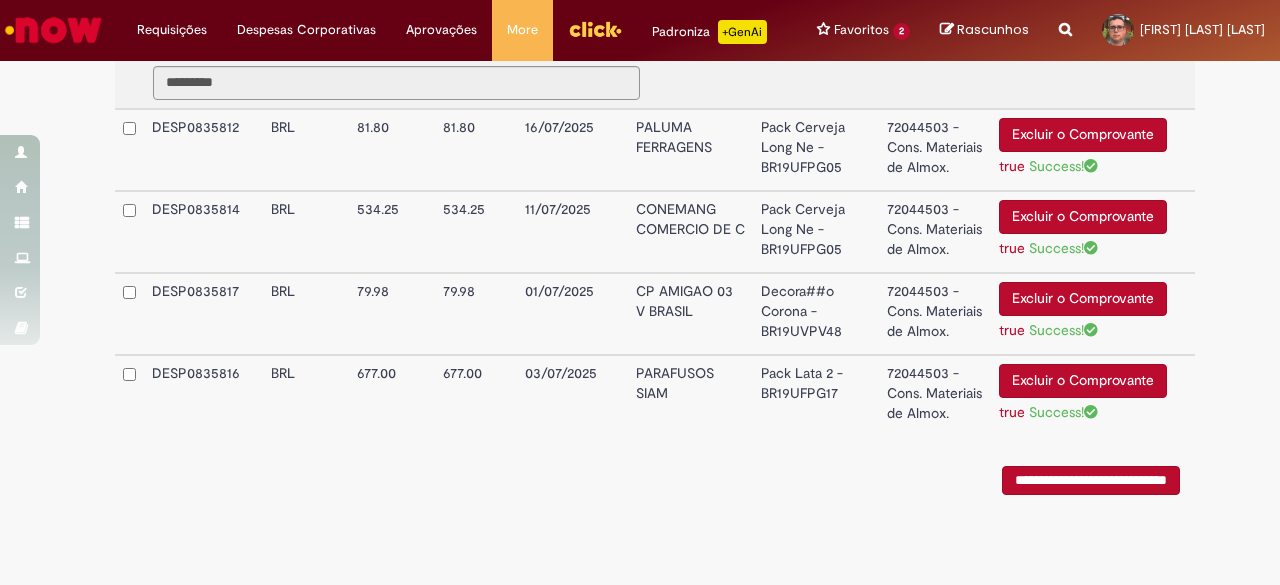 scroll, scrollTop: 1340, scrollLeft: 0, axis: vertical 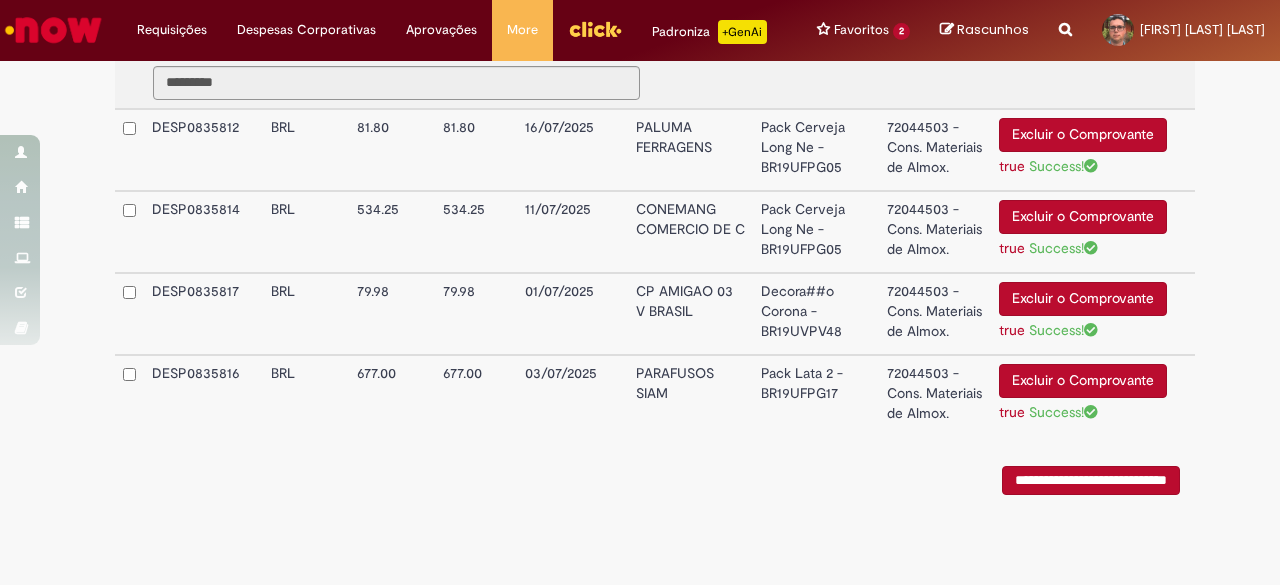 click on "**********" at bounding box center (1091, 480) 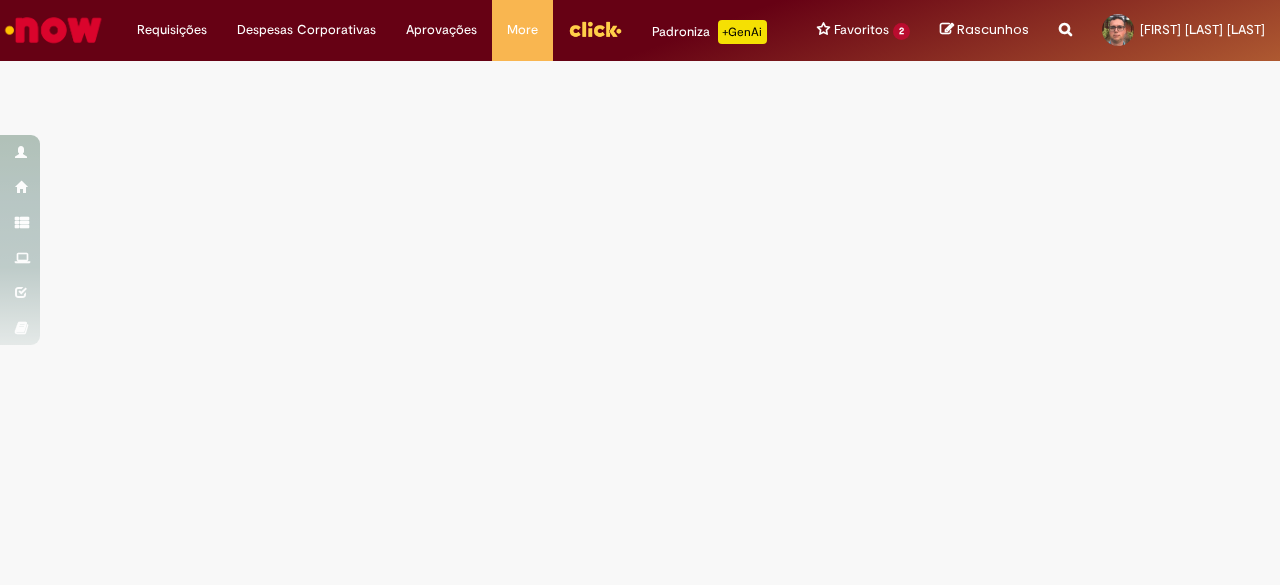 scroll, scrollTop: 0, scrollLeft: 0, axis: both 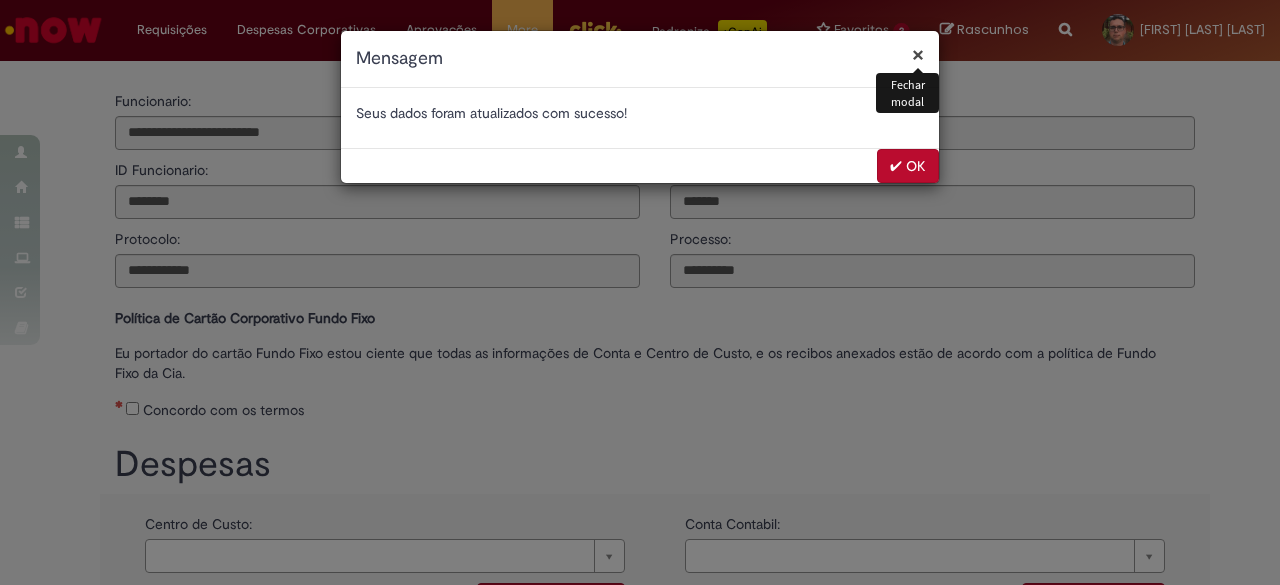 click on "✔ OK" at bounding box center (908, 166) 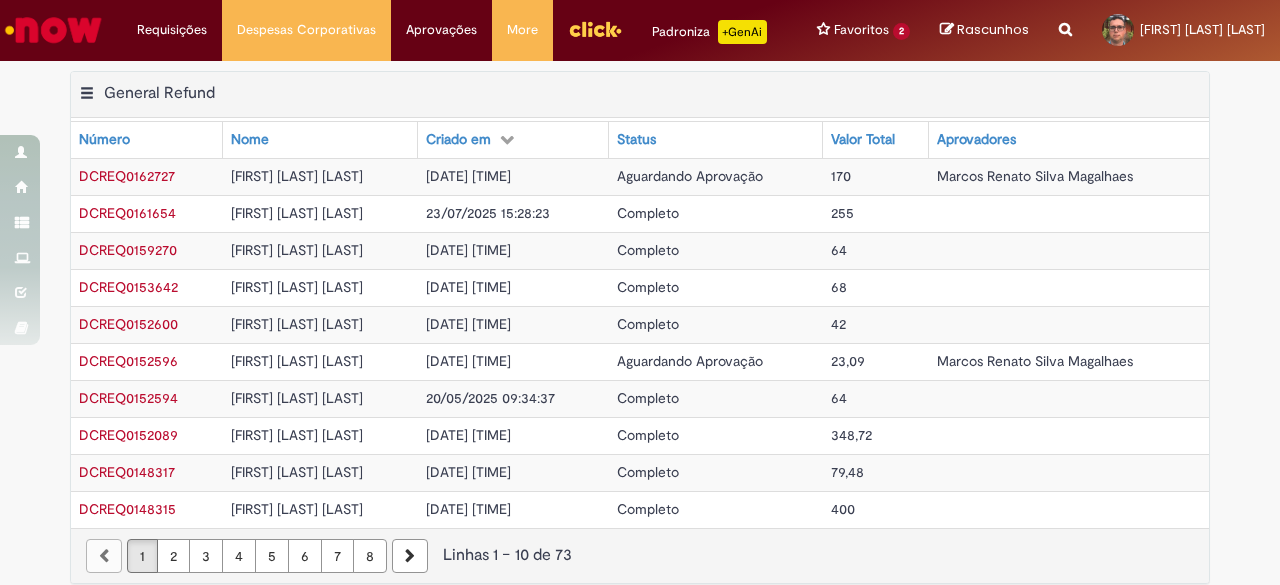 scroll, scrollTop: 0, scrollLeft: 0, axis: both 